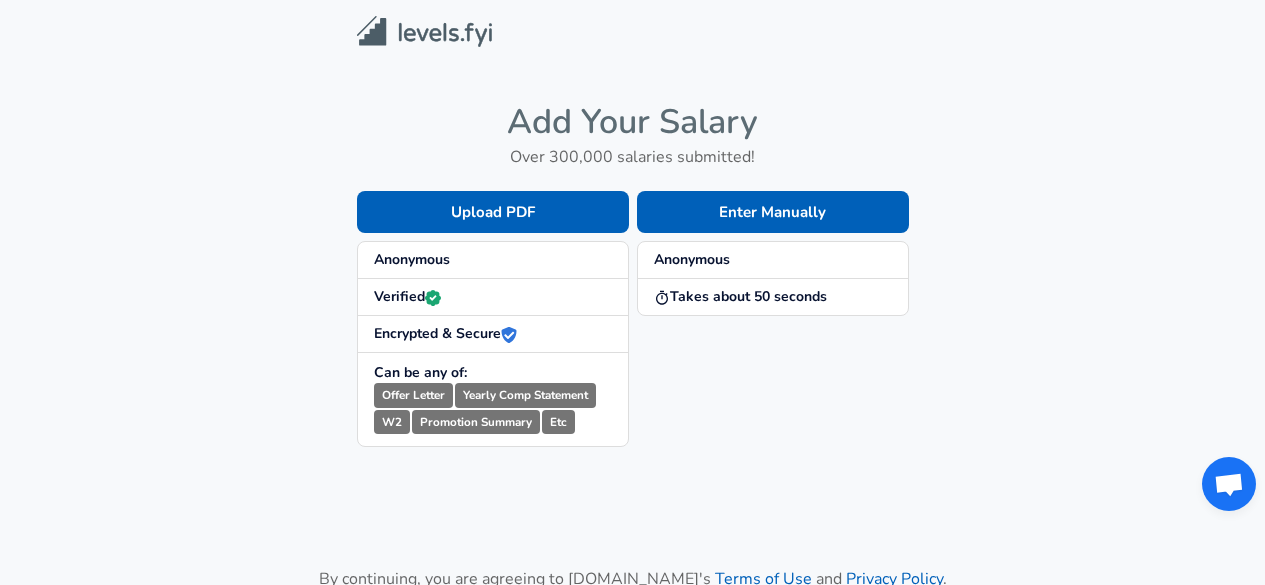 scroll, scrollTop: 0, scrollLeft: 0, axis: both 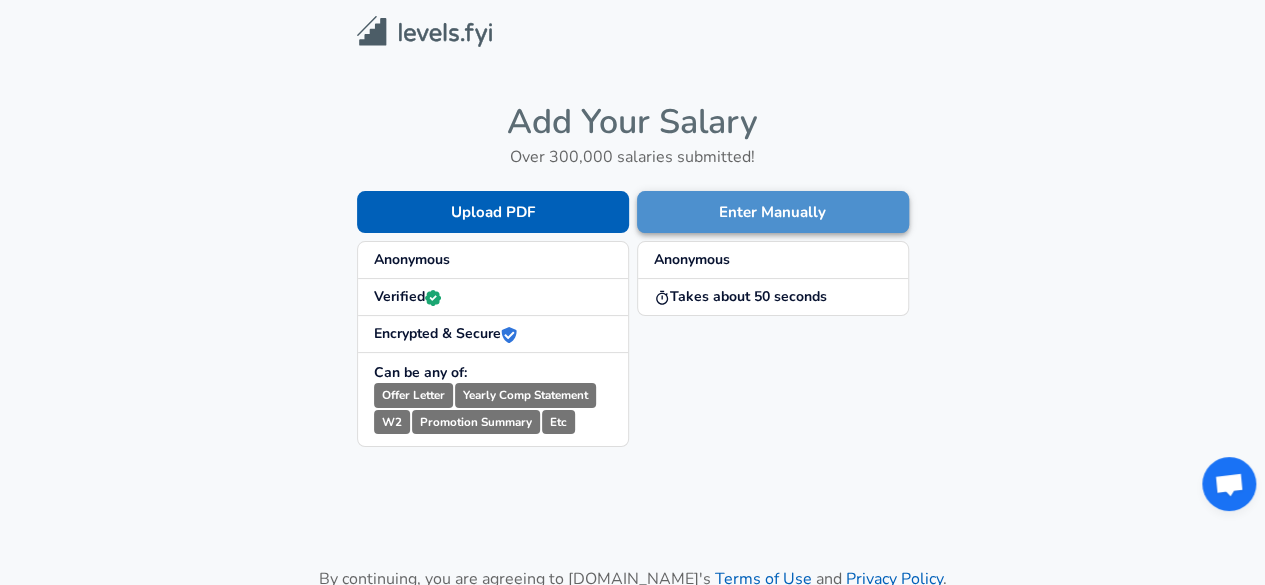 click on "Enter Manually" at bounding box center (773, 212) 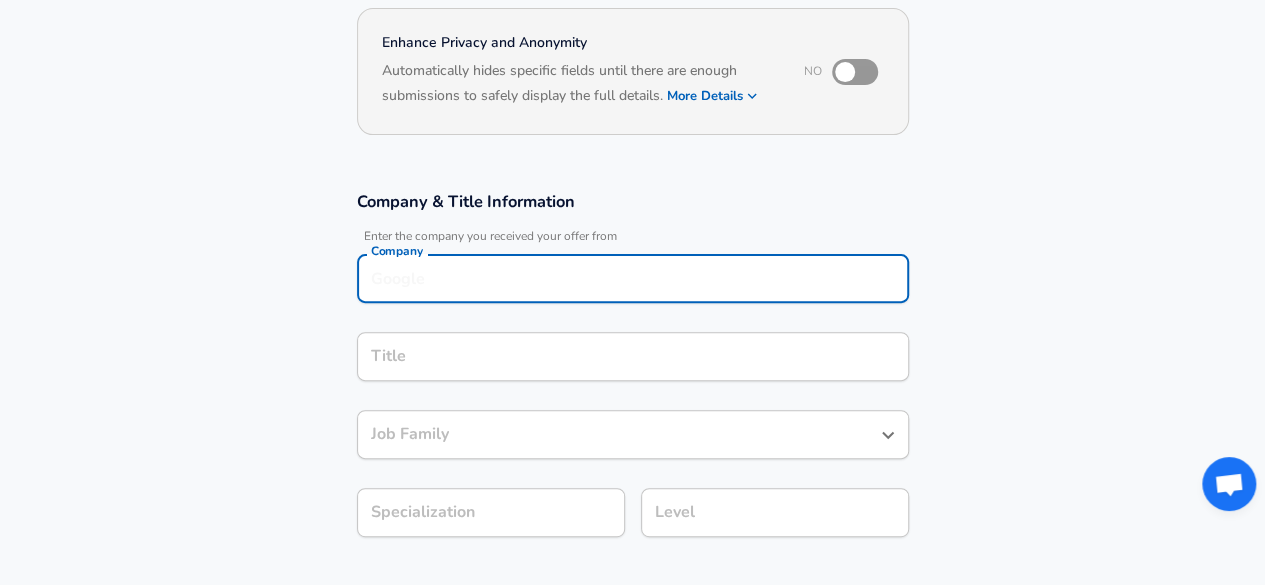 scroll, scrollTop: 209, scrollLeft: 0, axis: vertical 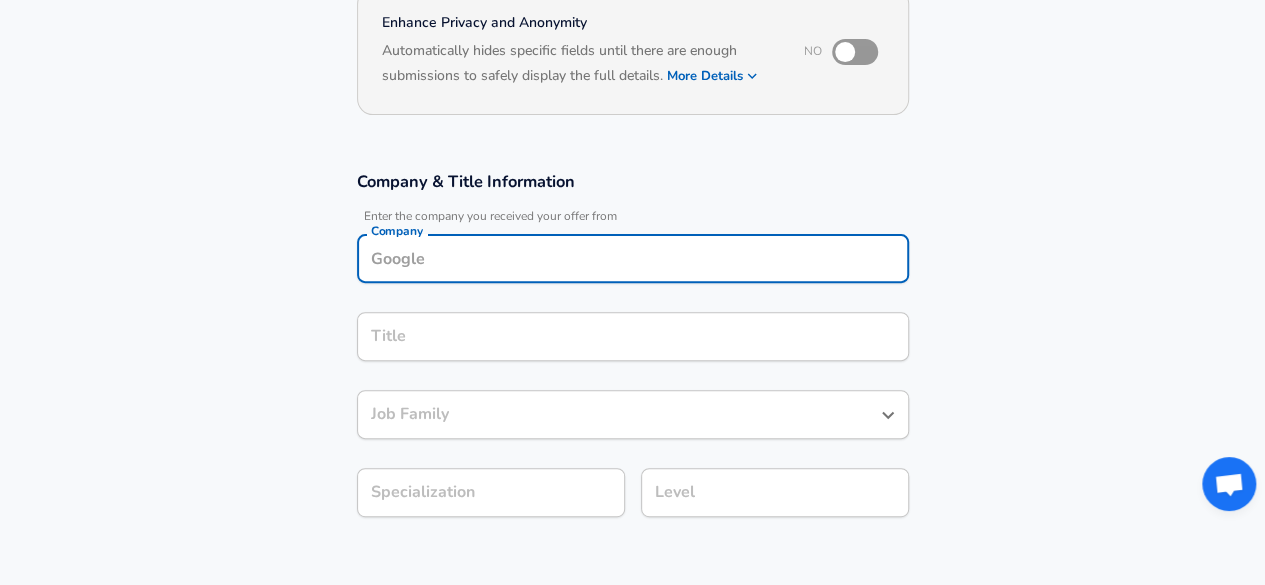 click on "Company" at bounding box center [633, 258] 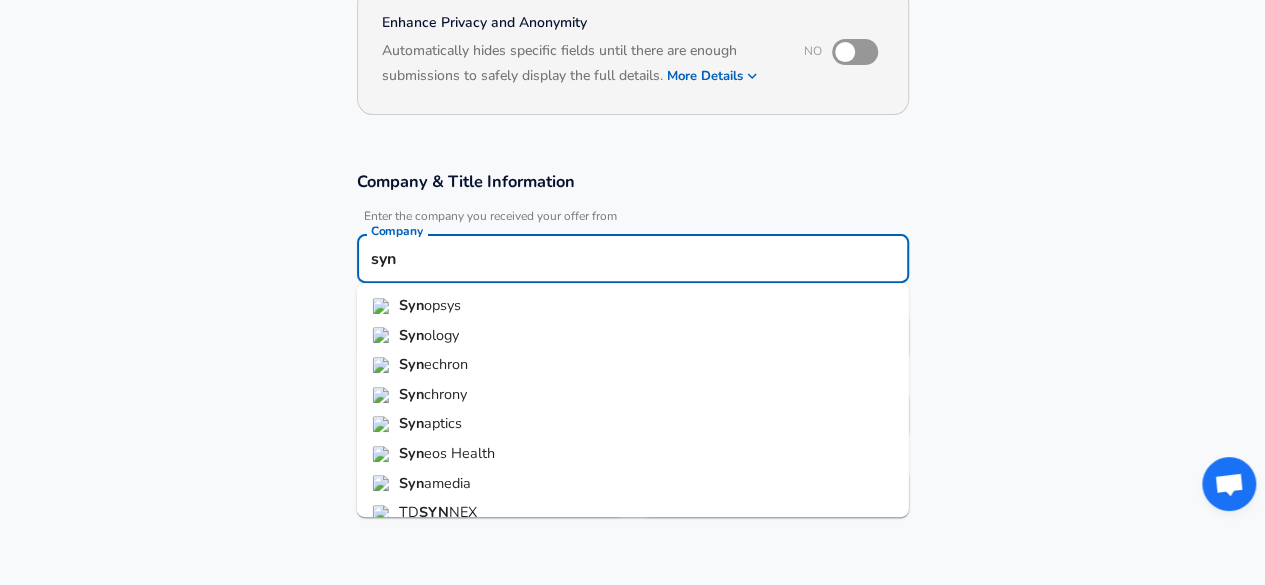 click on "opsys" at bounding box center [442, 305] 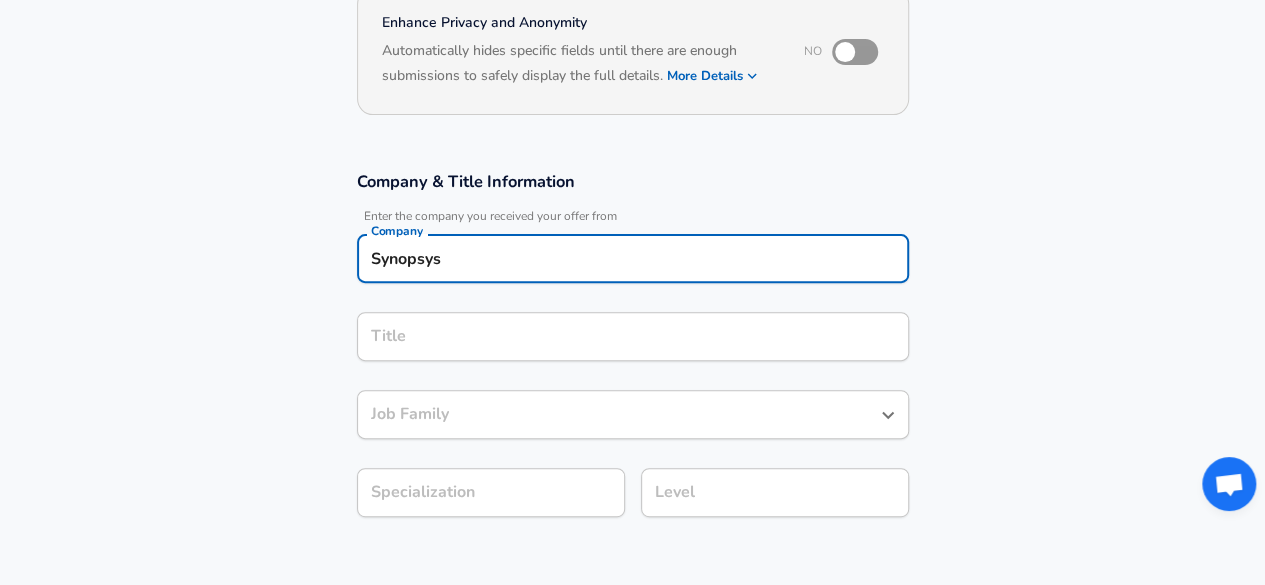 type on "Synopsys" 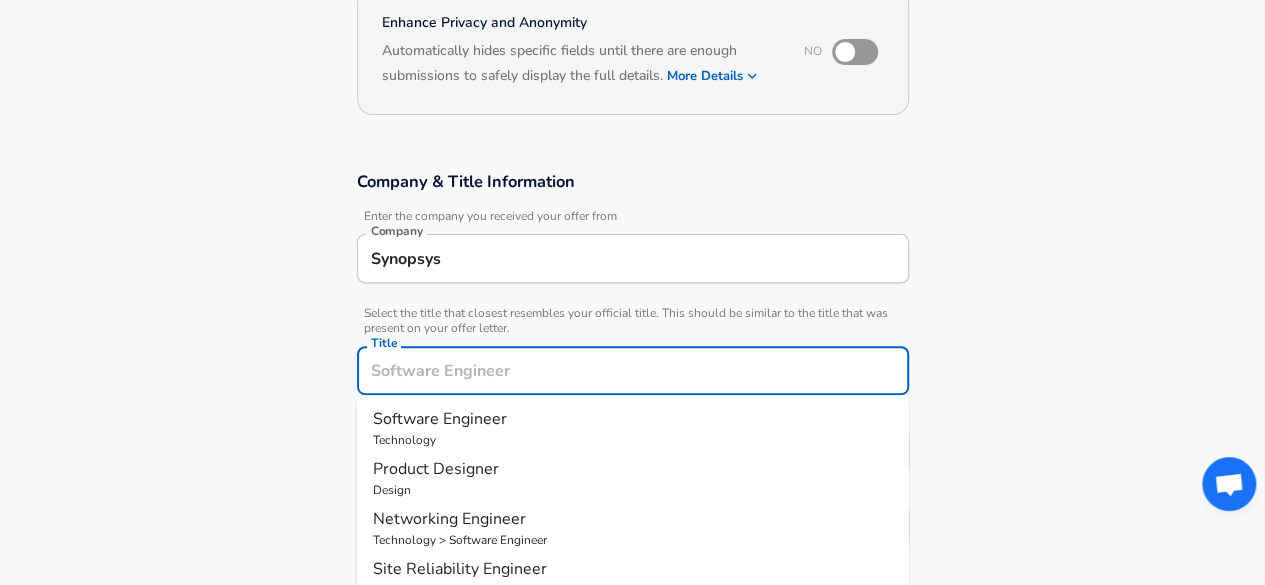 scroll, scrollTop: 249, scrollLeft: 0, axis: vertical 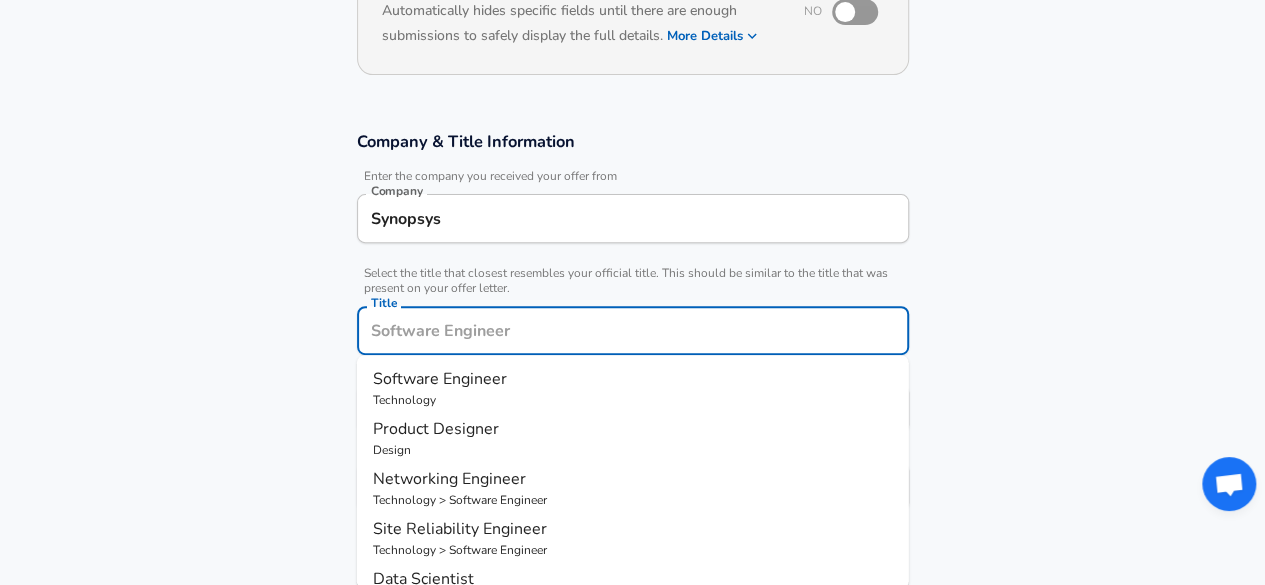 click on "Title" at bounding box center [633, 330] 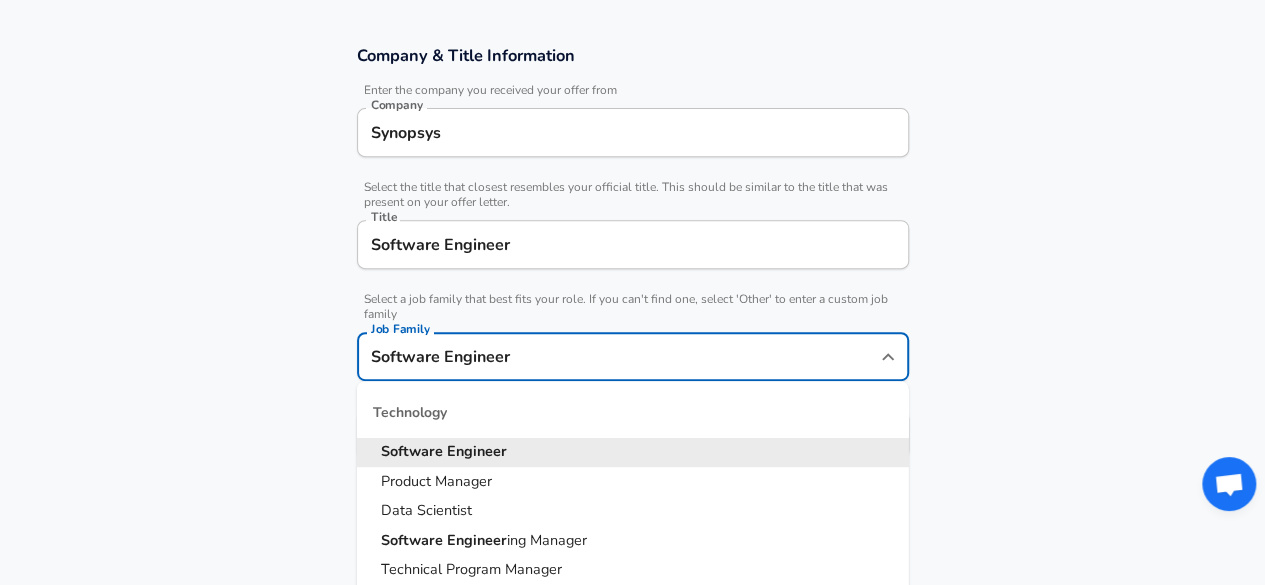 scroll, scrollTop: 375, scrollLeft: 0, axis: vertical 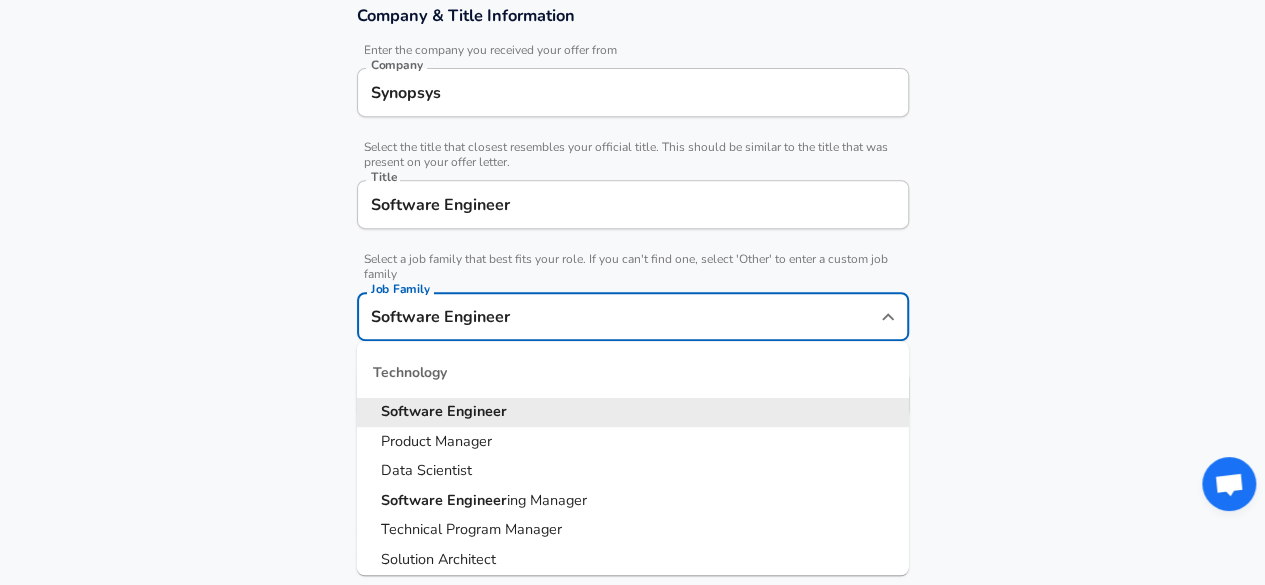 click on "Software Engineer" at bounding box center [618, 316] 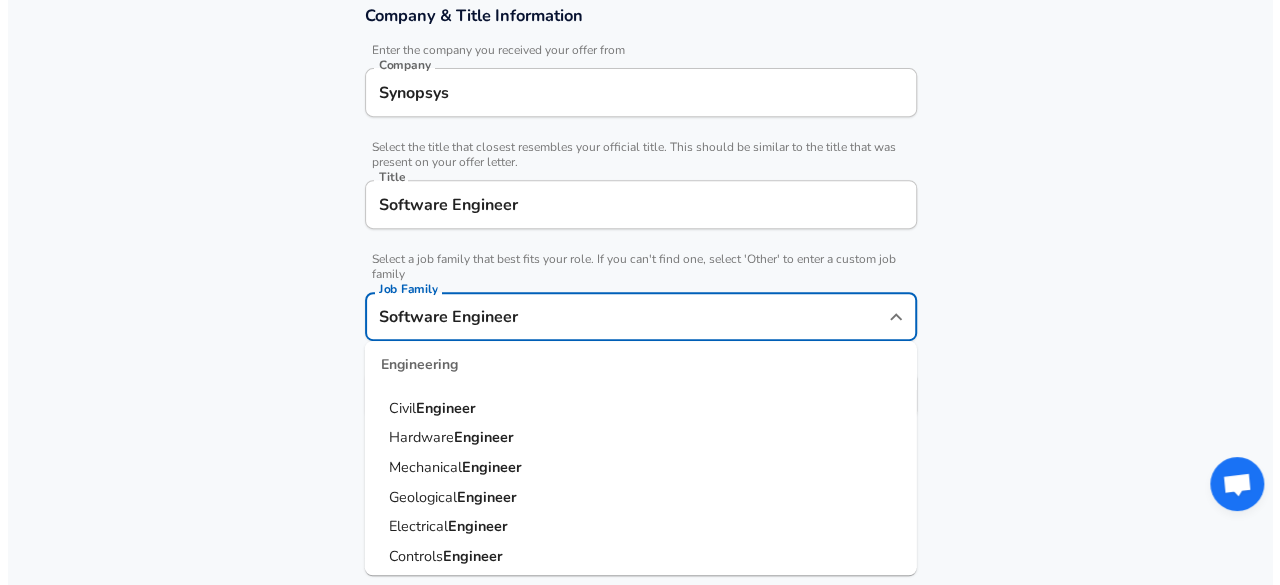 scroll, scrollTop: 0, scrollLeft: 0, axis: both 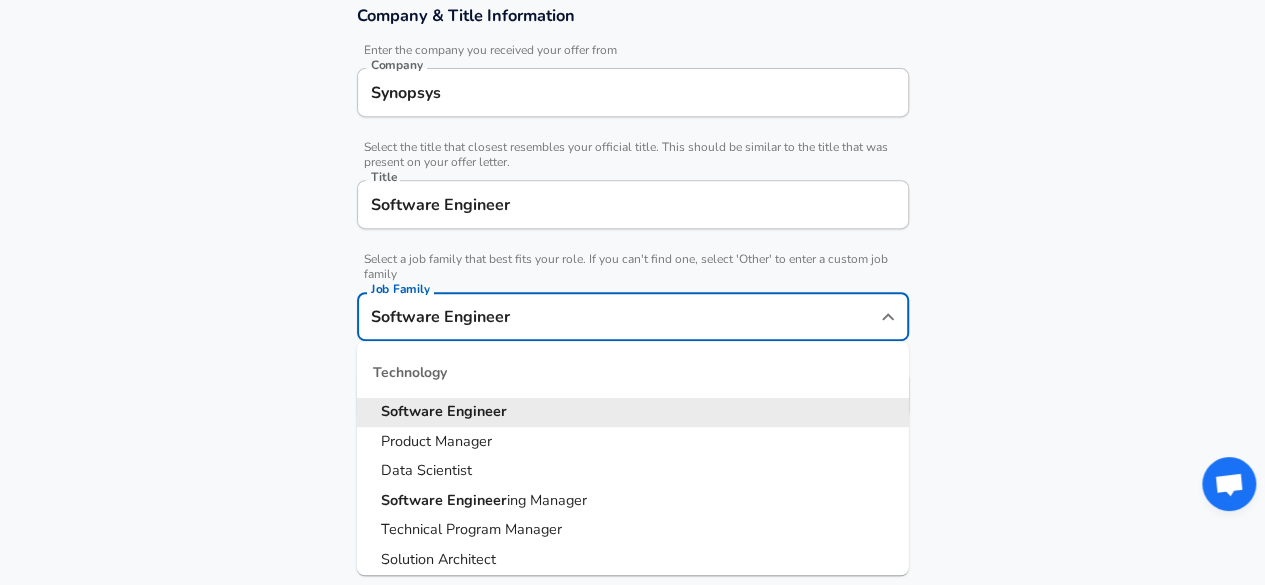 click on "Engineer" at bounding box center (477, 411) 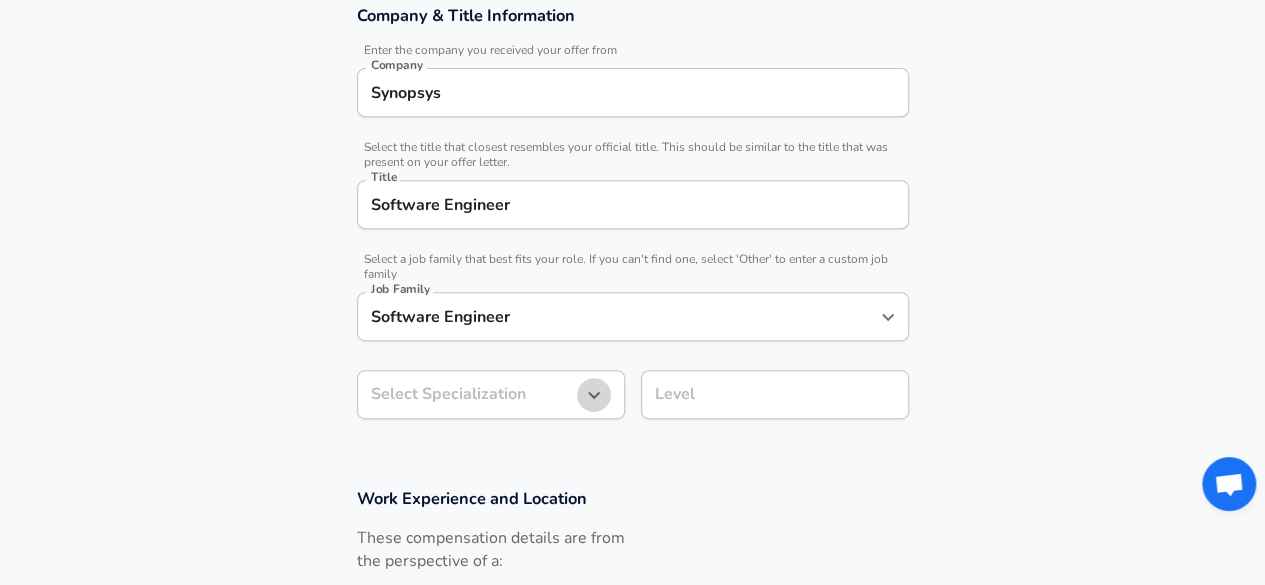 click at bounding box center [594, 395] 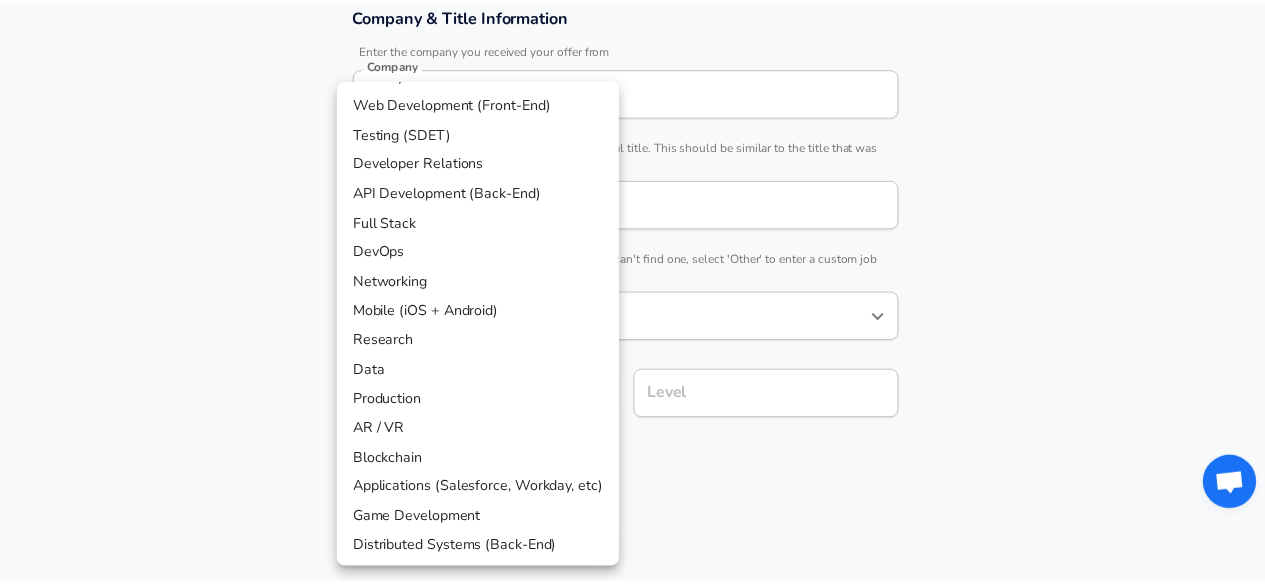 scroll, scrollTop: 88, scrollLeft: 0, axis: vertical 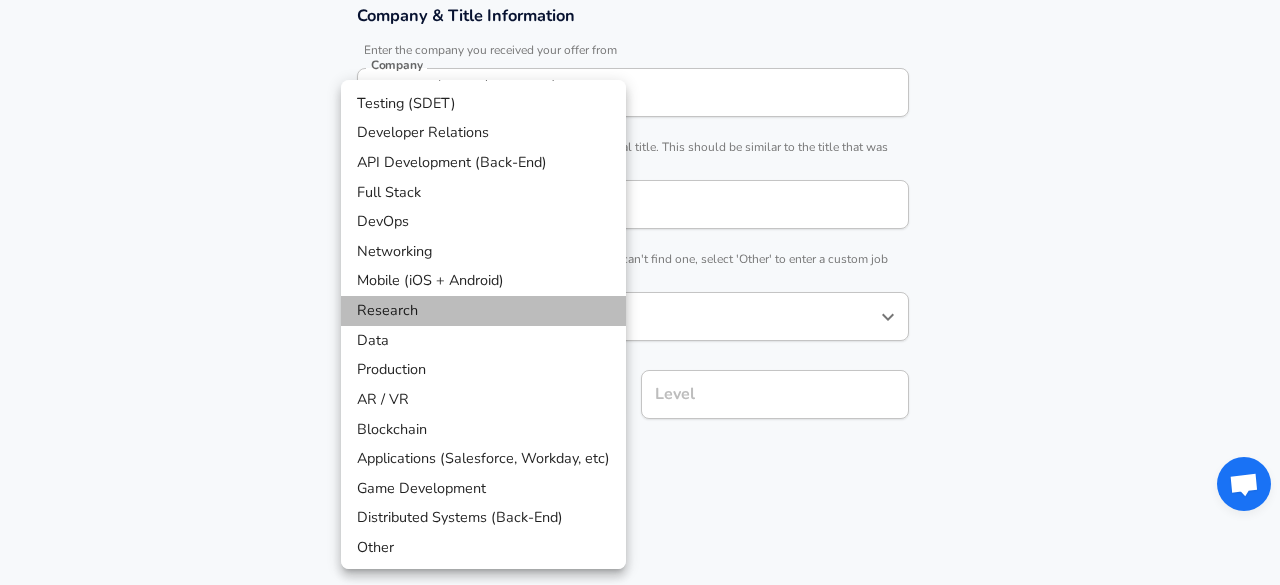 click on "Research" at bounding box center [483, 311] 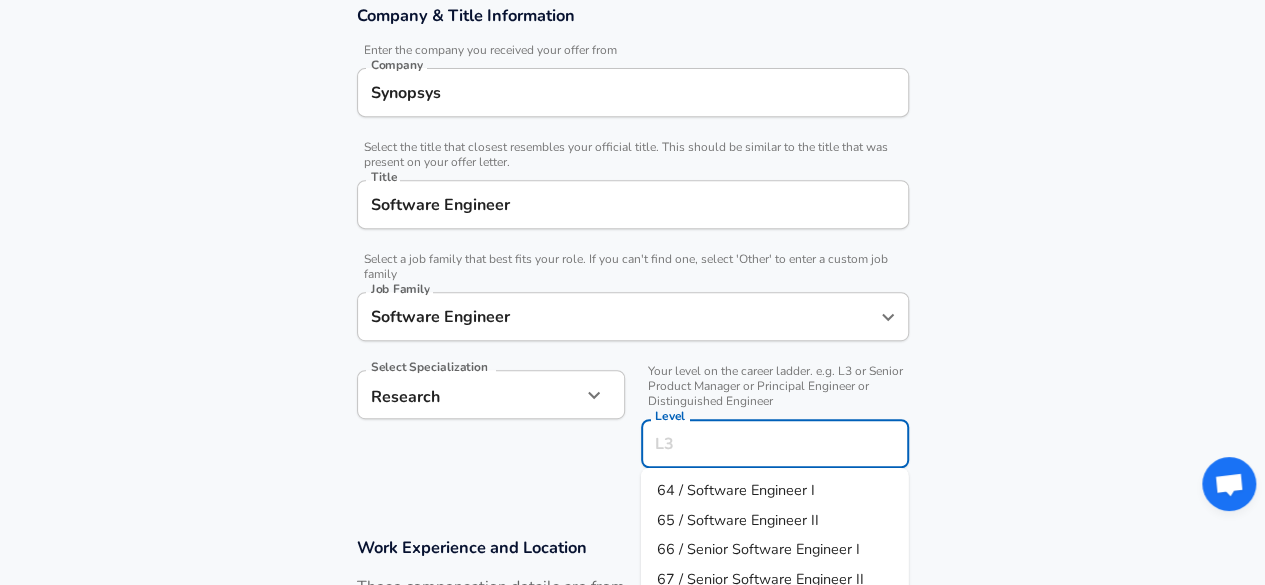 scroll, scrollTop: 415, scrollLeft: 0, axis: vertical 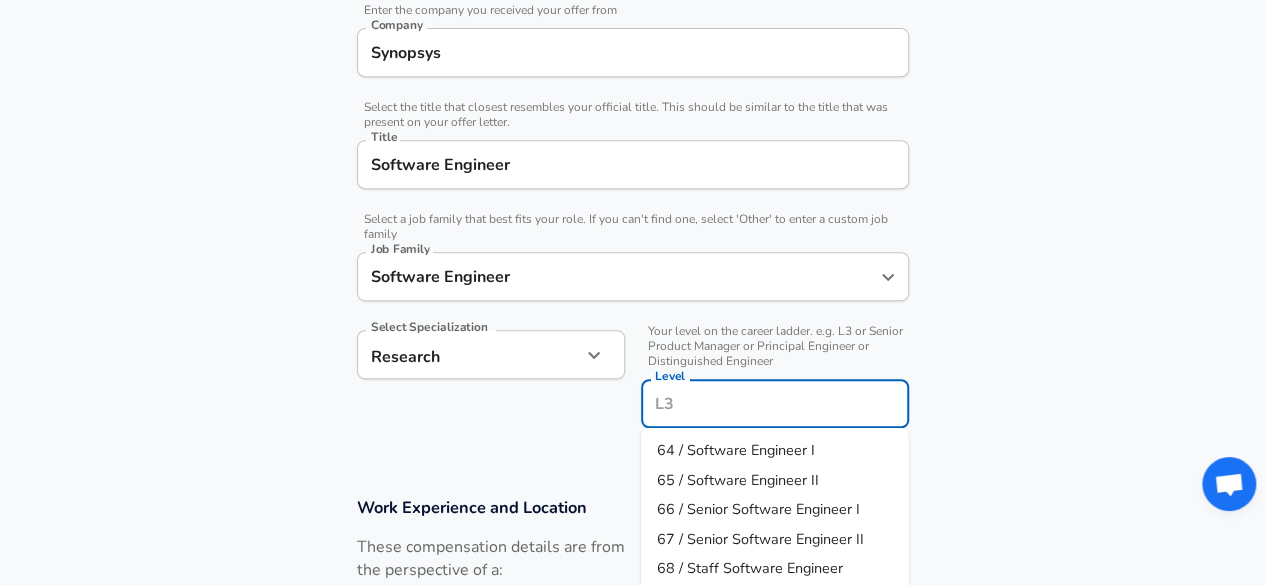 click on "Level" at bounding box center (775, 403) 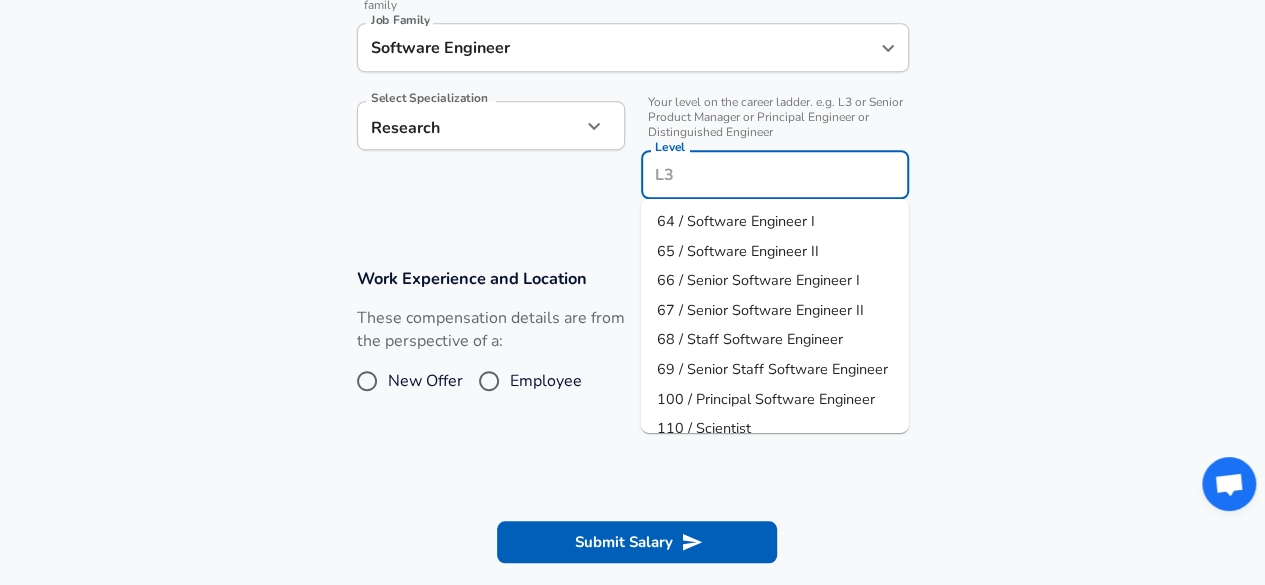 scroll, scrollTop: 645, scrollLeft: 0, axis: vertical 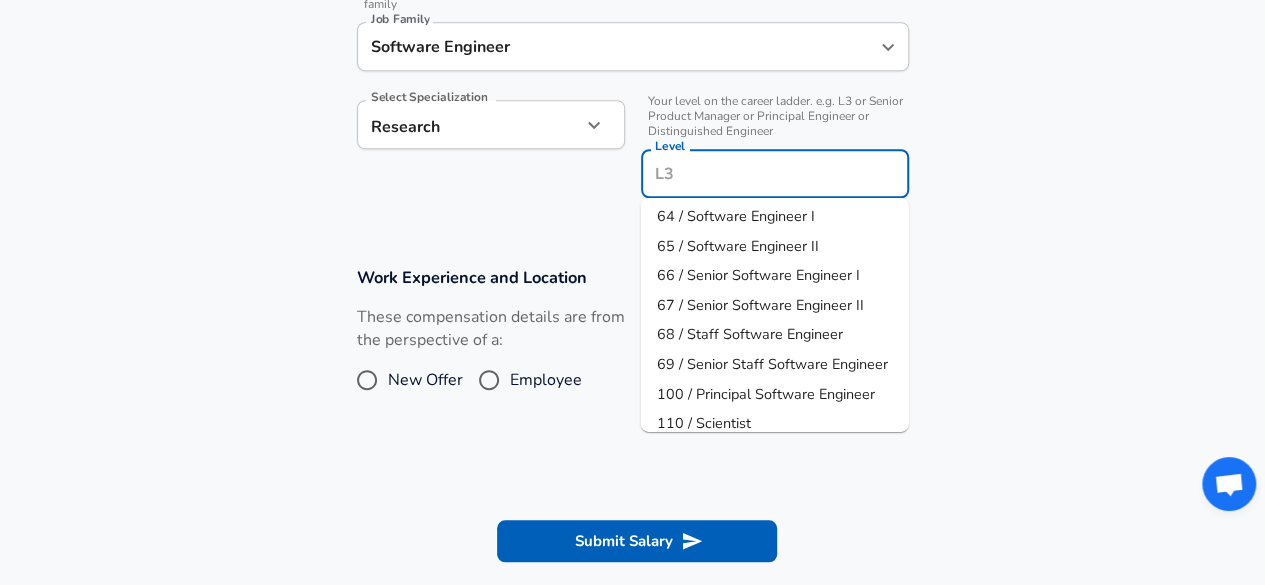 click on "65 / Software Engineer II" at bounding box center (738, 245) 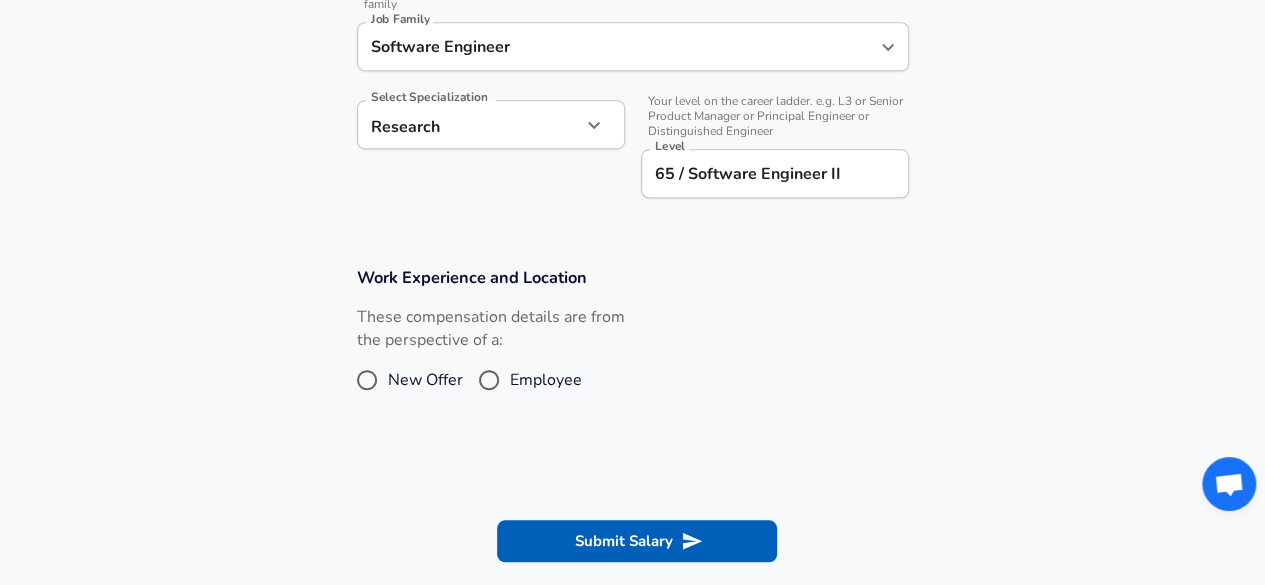 click on "Work Experience and Location These compensation details are from the perspective of a: New Offer Employee" at bounding box center [633, 339] 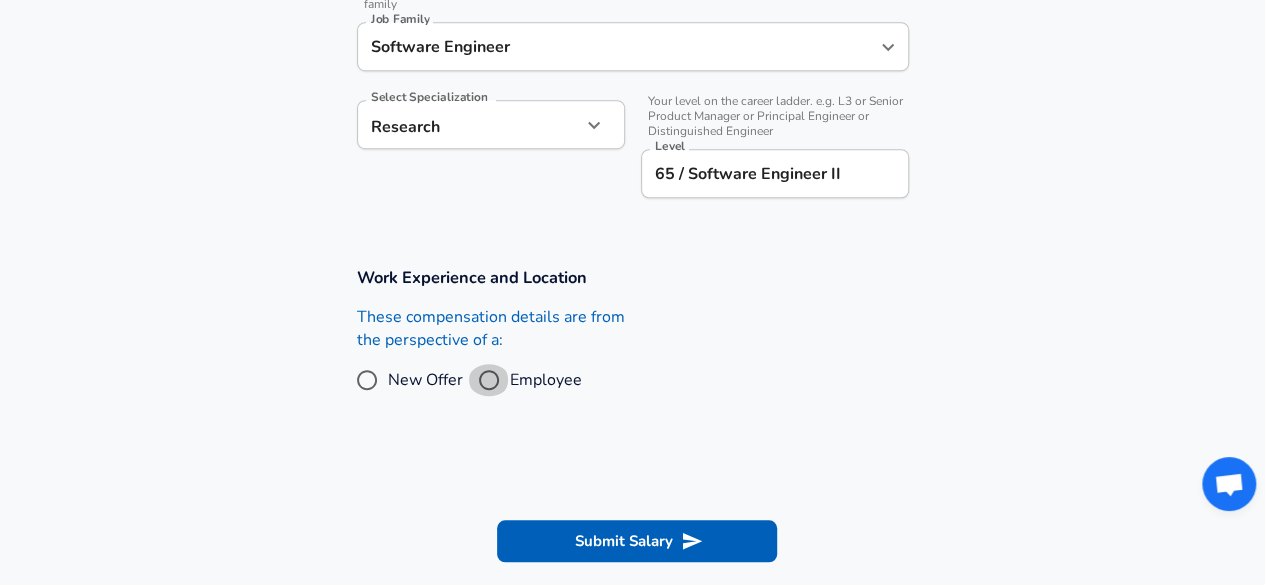 click on "Employee" at bounding box center [489, 380] 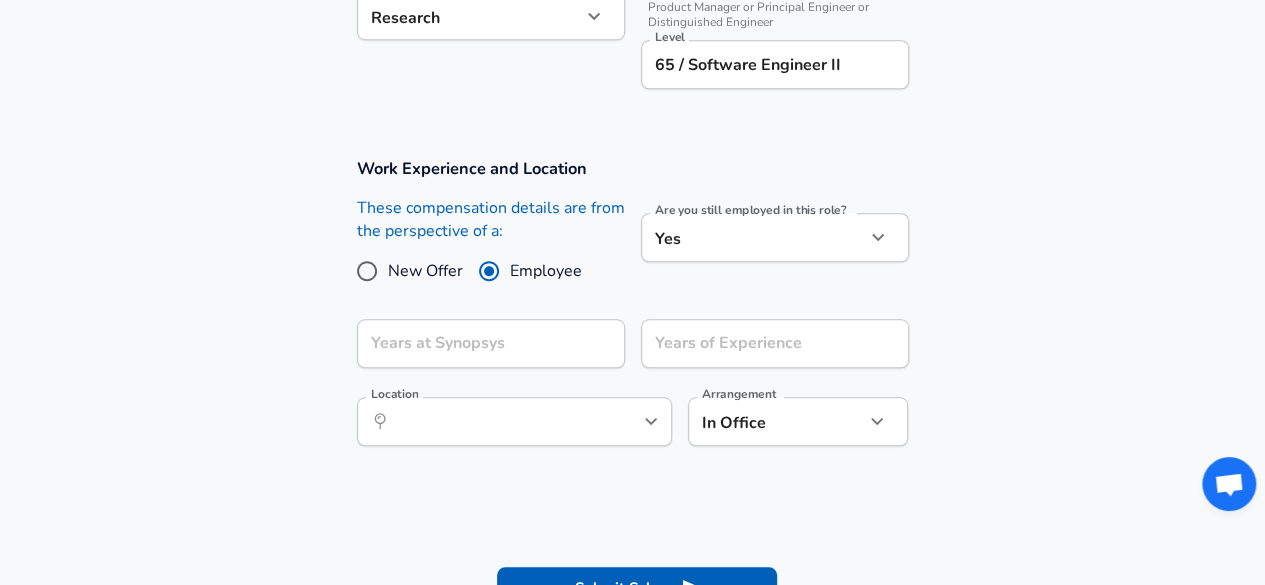 scroll, scrollTop: 755, scrollLeft: 0, axis: vertical 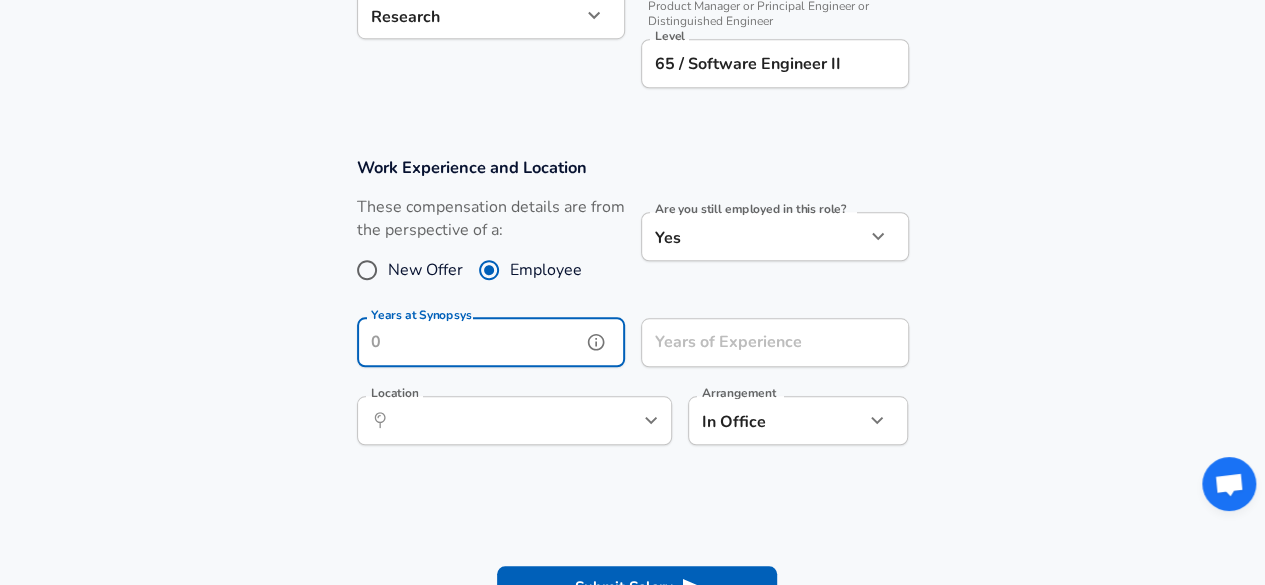 click on "Years at Synopsys" at bounding box center (469, 342) 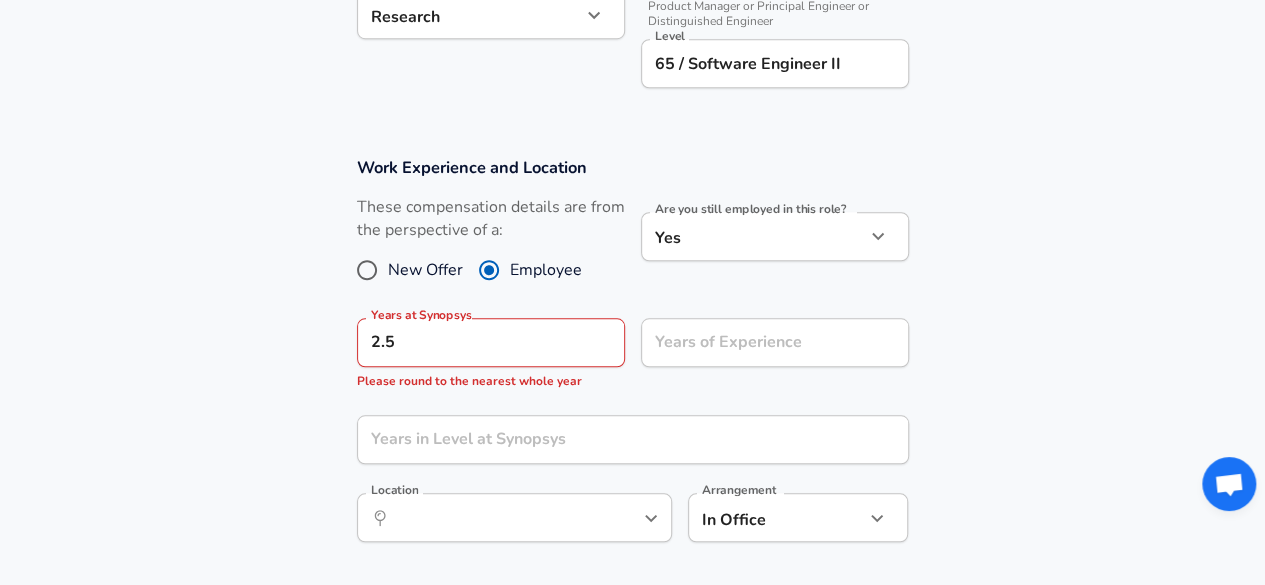 click on "Work Experience and Location These compensation details are from the perspective of a: New Offer Employee Are you still employed in this role? Yes yes Are you still employed in this role? Years at Synopsys 2.5 Years at Synopsys Please round to the nearest whole year Years of Experience Years of Experience Years in Level at Synopsys Years in Level at Synopsys Location ​ Location Arrangement In Office office Arrangement" at bounding box center (632, 360) 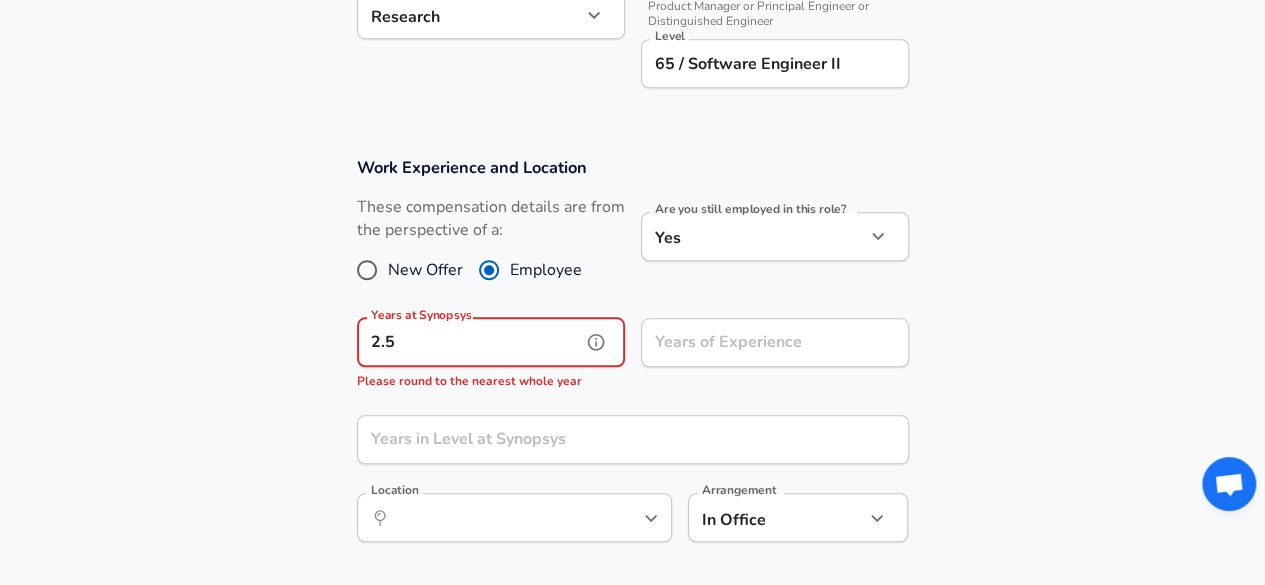click on "2.5" at bounding box center (469, 342) 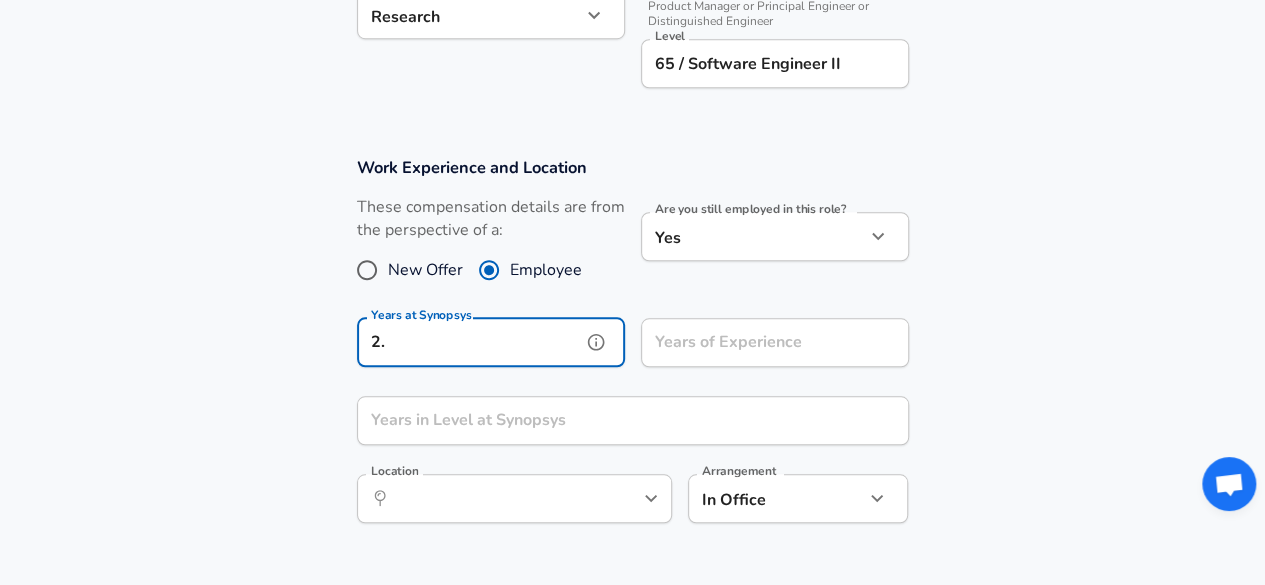 type on "2" 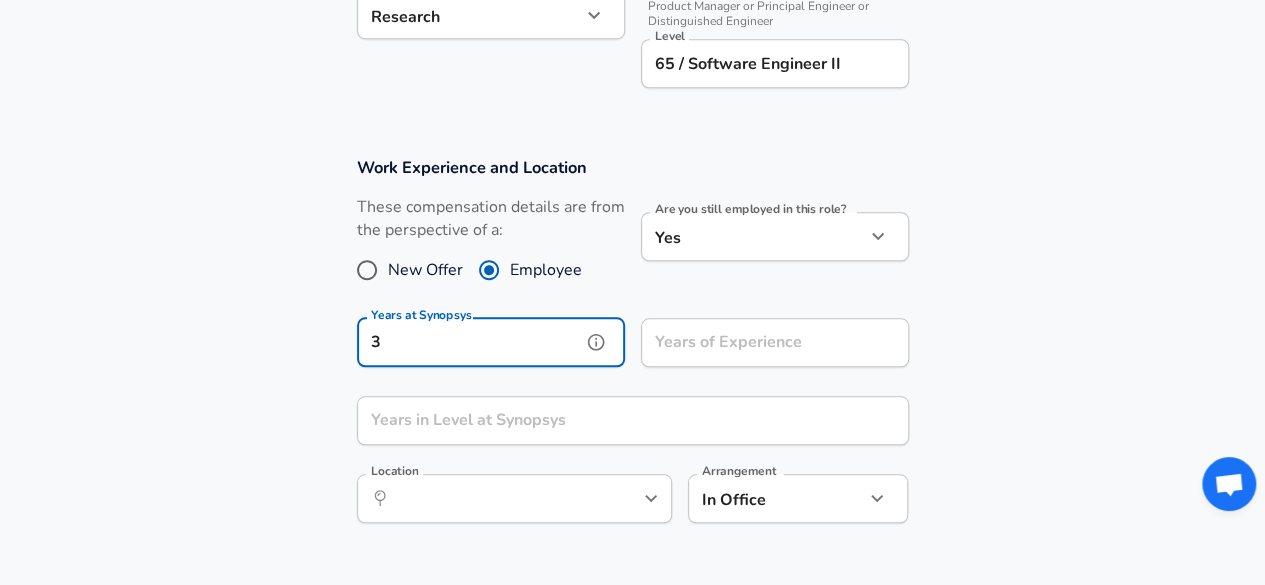 type on "3" 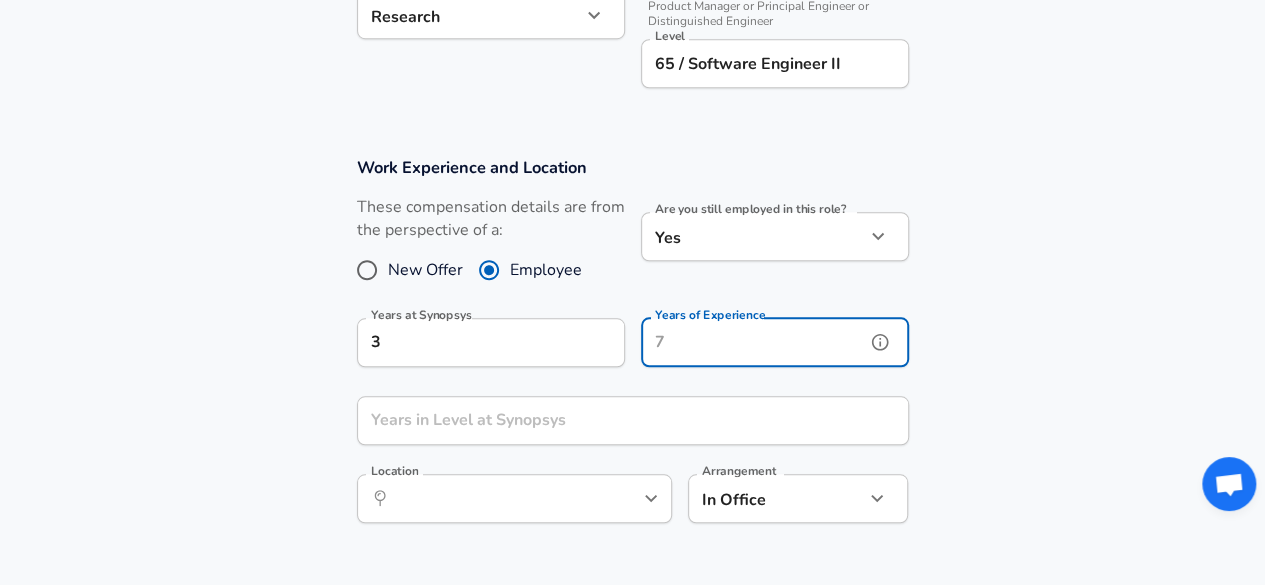 click on "Years of Experience" at bounding box center (753, 342) 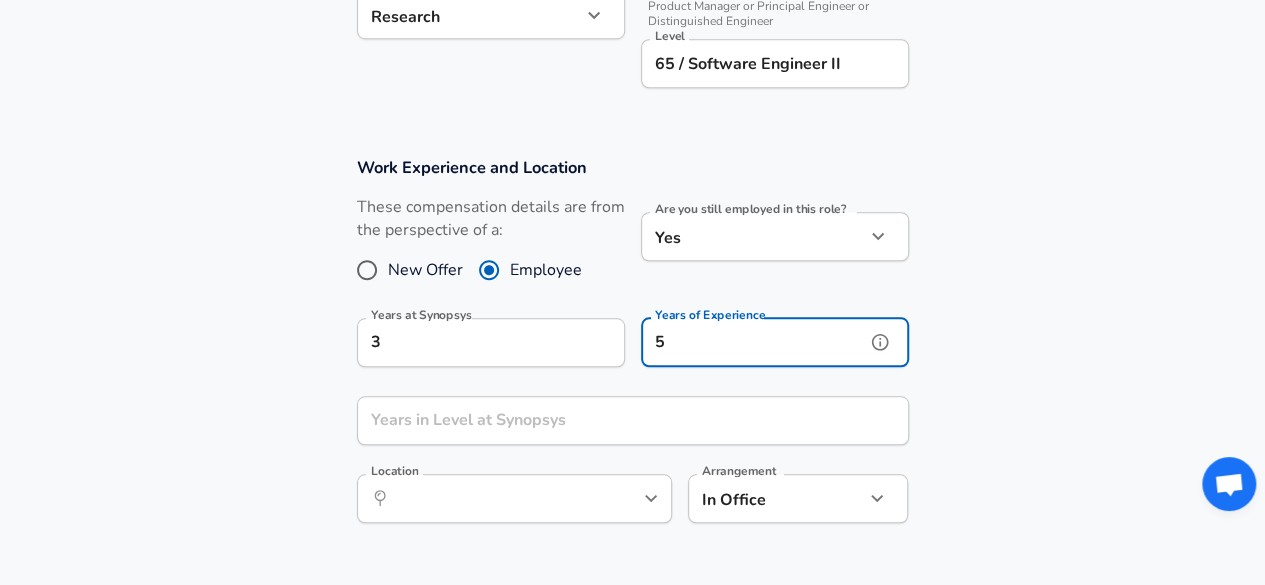 type on "5" 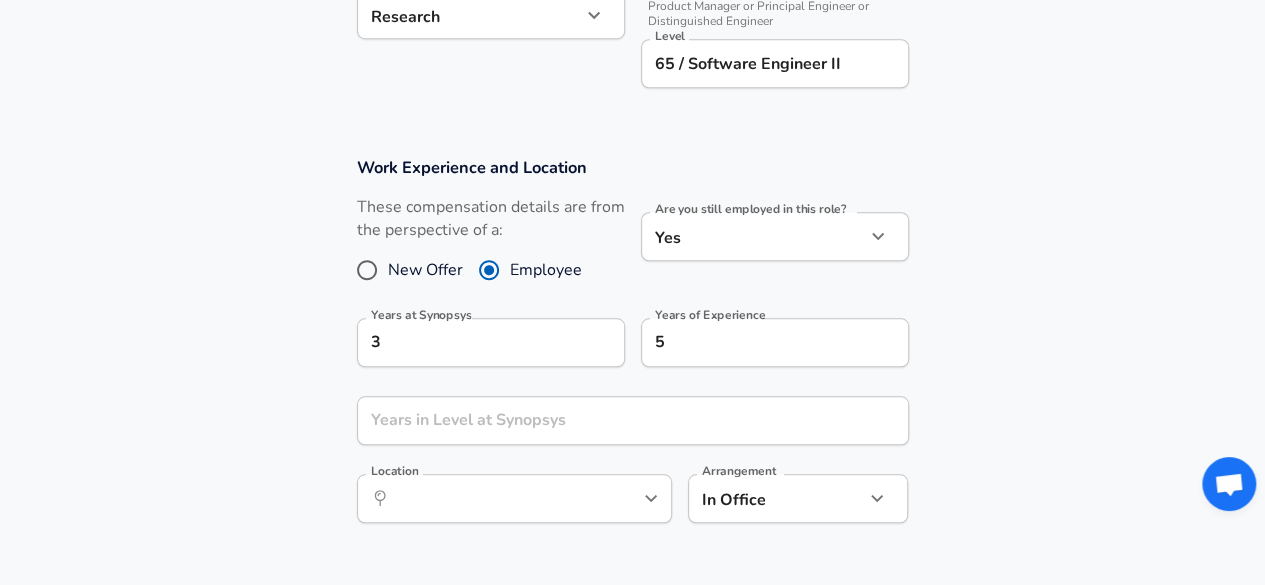 click on "Work Experience and Location These compensation details are from the perspective of a: New Offer Employee Are you still employed in this role? Yes yes Are you still employed in this role? Years at Synopsys 3 Years at Synopsys Years of Experience 5 Years of Experience Years in Level at Synopsys Years in Level at Synopsys Location ​ Location Arrangement In Office office Arrangement" at bounding box center (632, 350) 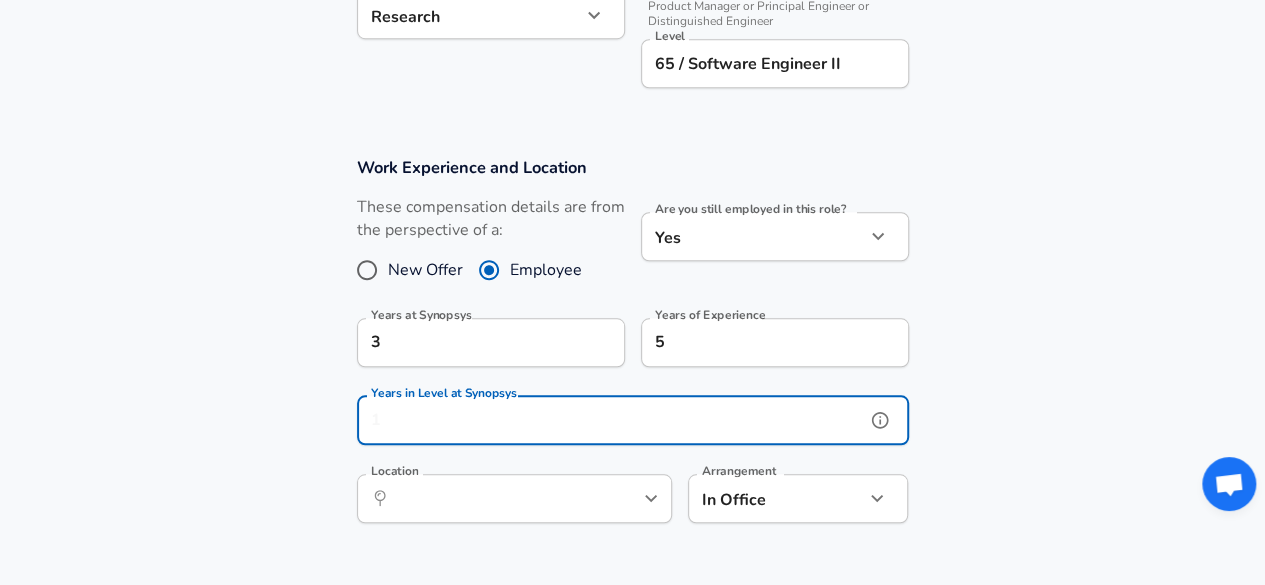 click on "Years in Level at Synopsys" at bounding box center (611, 420) 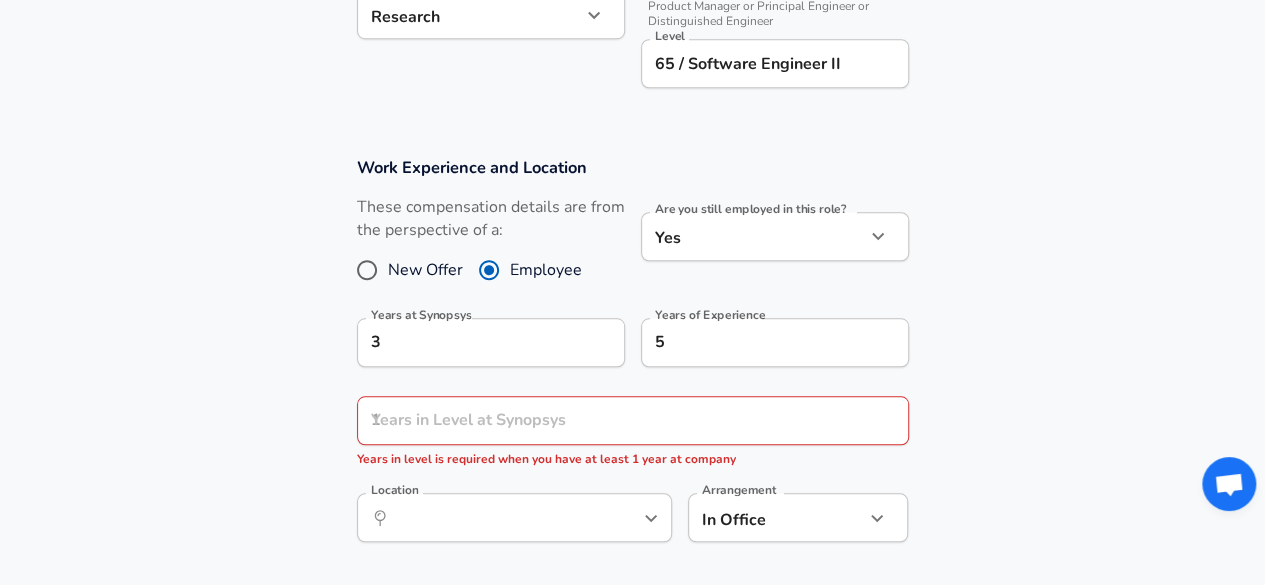 click on "Work Experience and Location These compensation details are from the perspective of a: New Offer Employee Are you still employed in this role? Yes yes Are you still employed in this role? Years at Synopsys 3 Years at Synopsys Years of Experience 5 Years of Experience Years in Level at Synopsys Years in Level at Synopsys Years in level is required when you have at least 1 year at company  Location ​ Location Arrangement In Office office Arrangement" at bounding box center [632, 360] 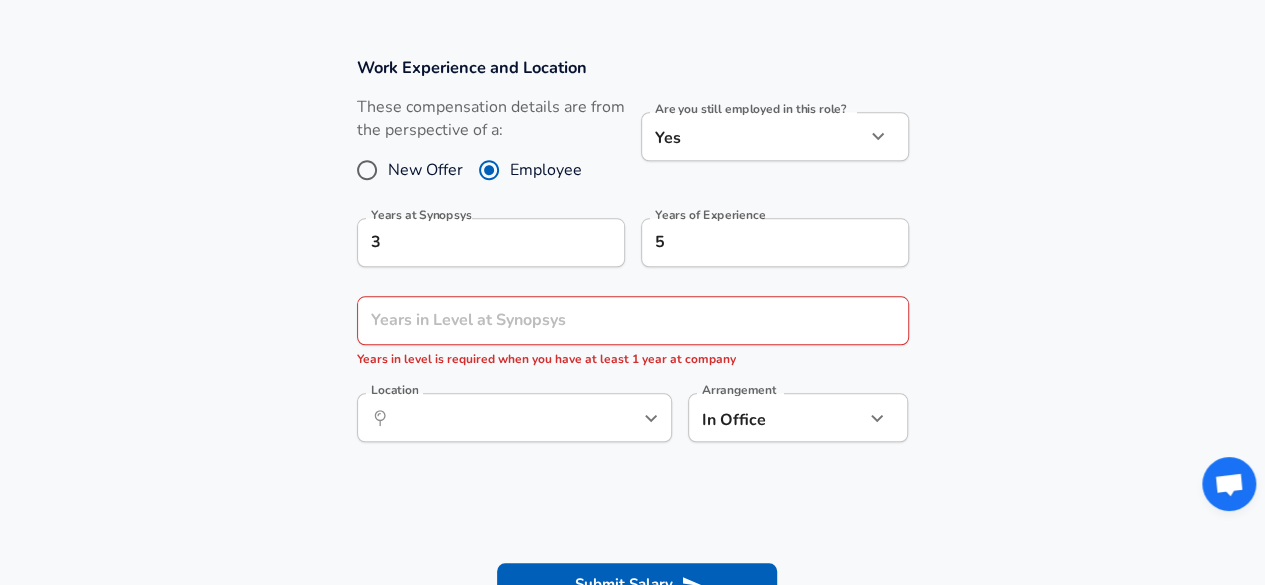 scroll, scrollTop: 856, scrollLeft: 0, axis: vertical 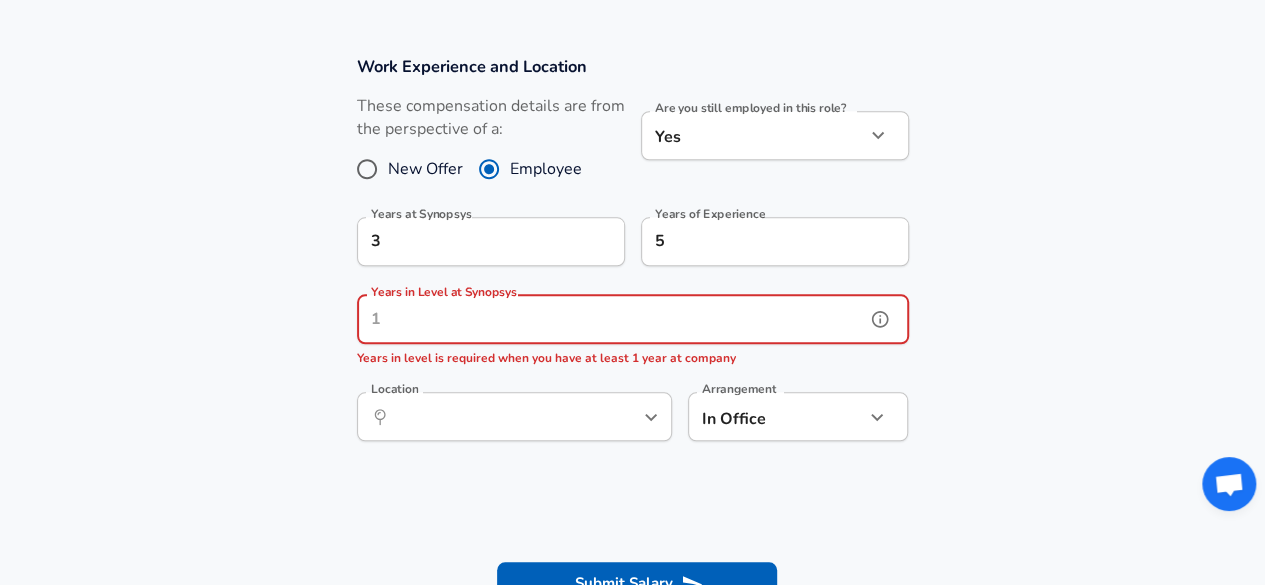 click on "Years in Level at Synopsys" at bounding box center (611, 319) 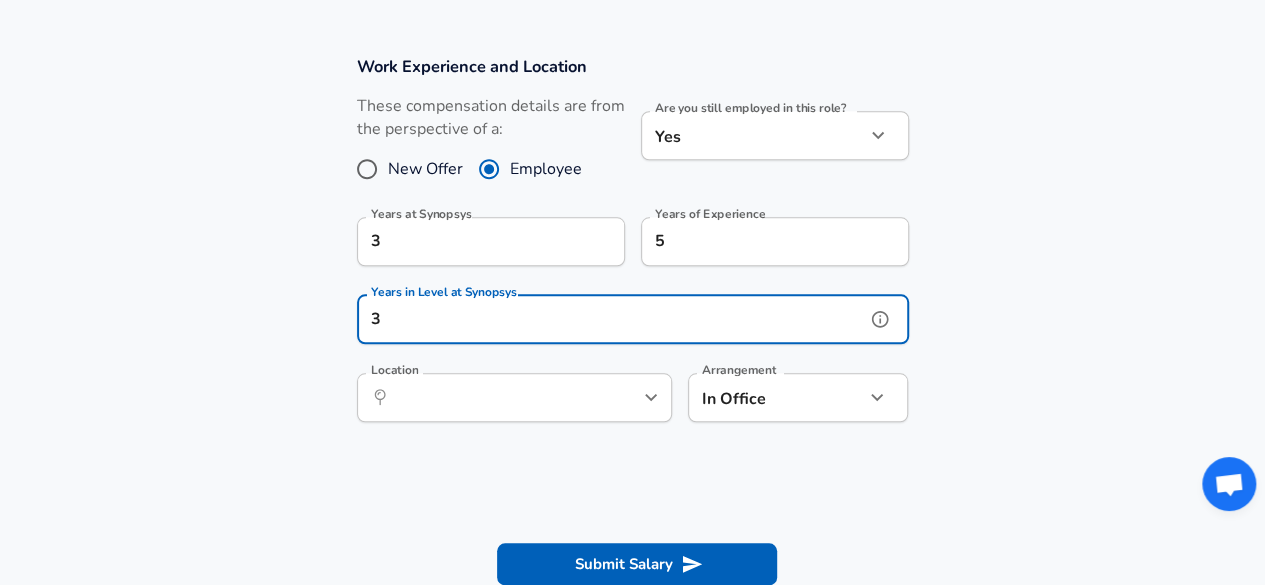 type on "3" 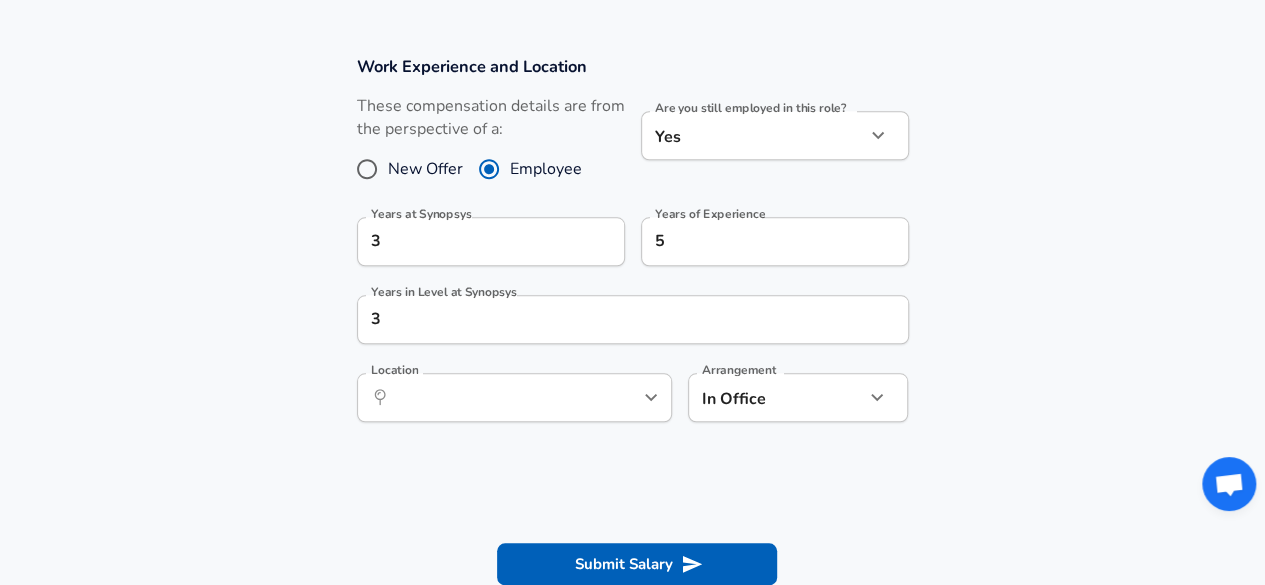 click on "Work Experience and Location These compensation details are from the perspective of a: New Offer Employee Are you still employed in this role? Yes yes Are you still employed in this role? Years at Synopsys 3 Years at Synopsys Years of Experience 5 Years of Experience Years in Level at Synopsys 3 Years in Level at Synopsys Location ​ Location Arrangement In Office office Arrangement" at bounding box center (632, 249) 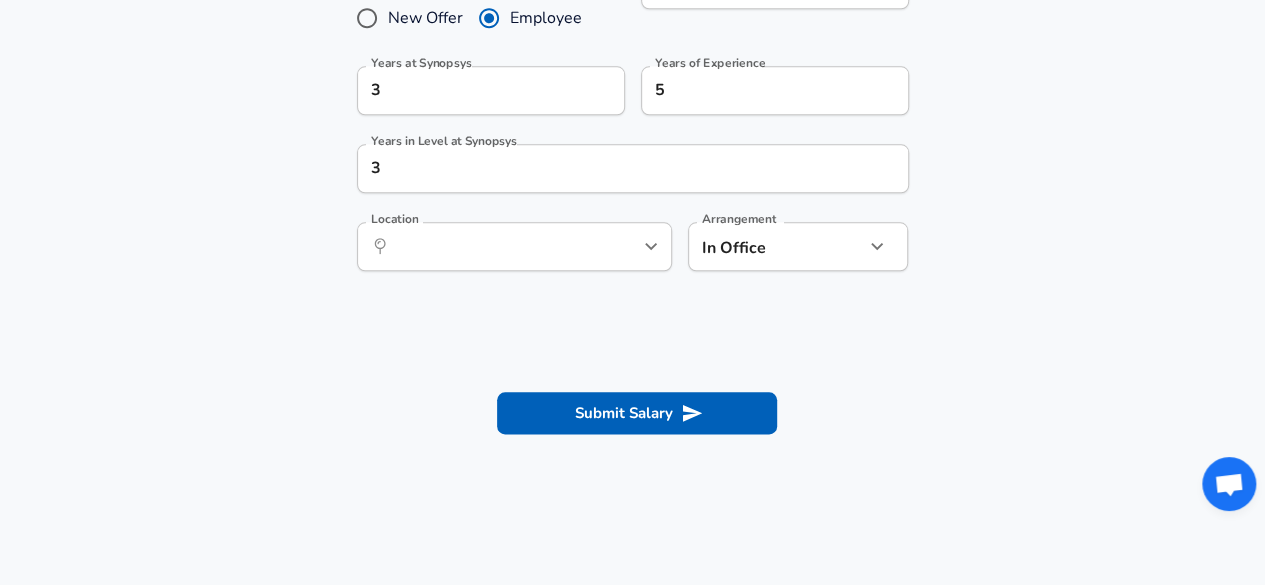 scroll, scrollTop: 1008, scrollLeft: 0, axis: vertical 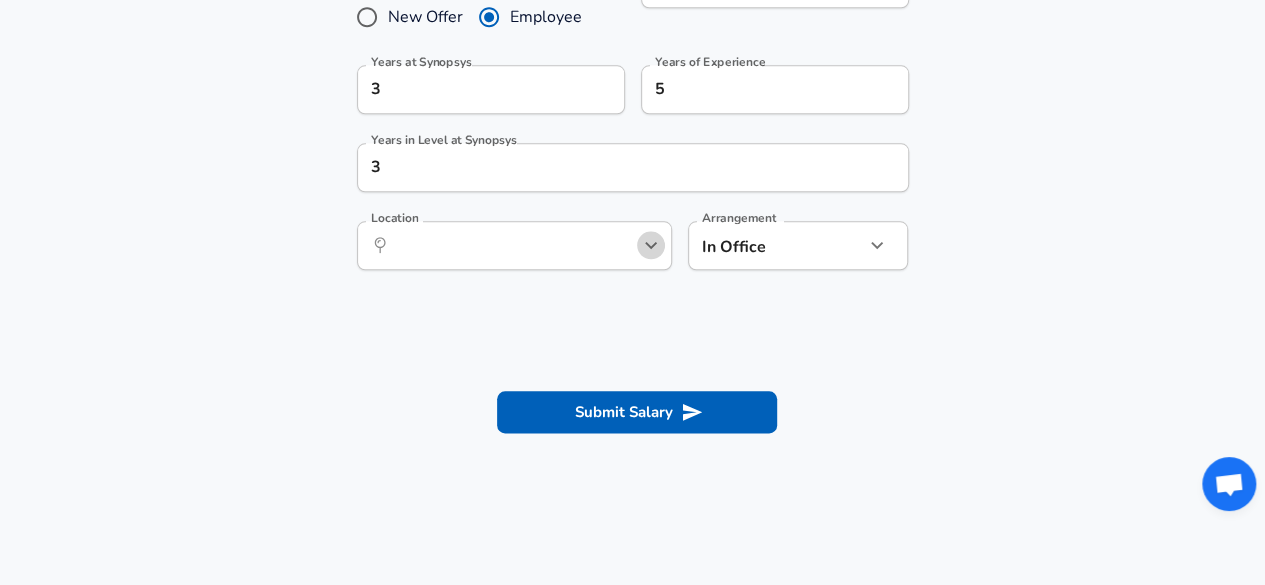 click 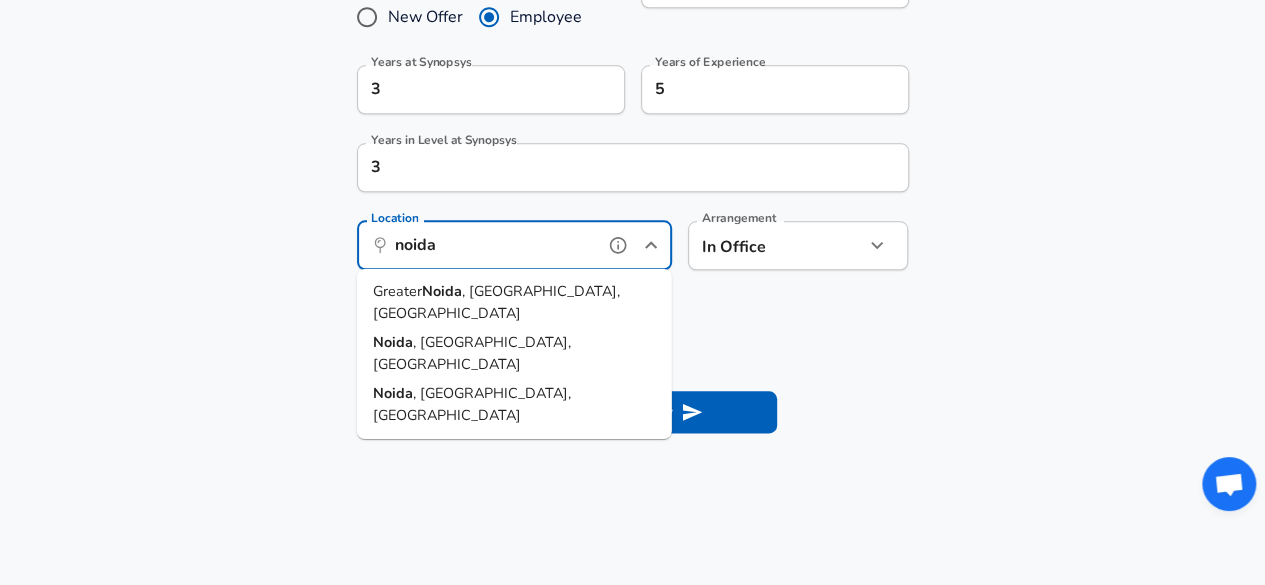 click on "Noida" at bounding box center (442, 291) 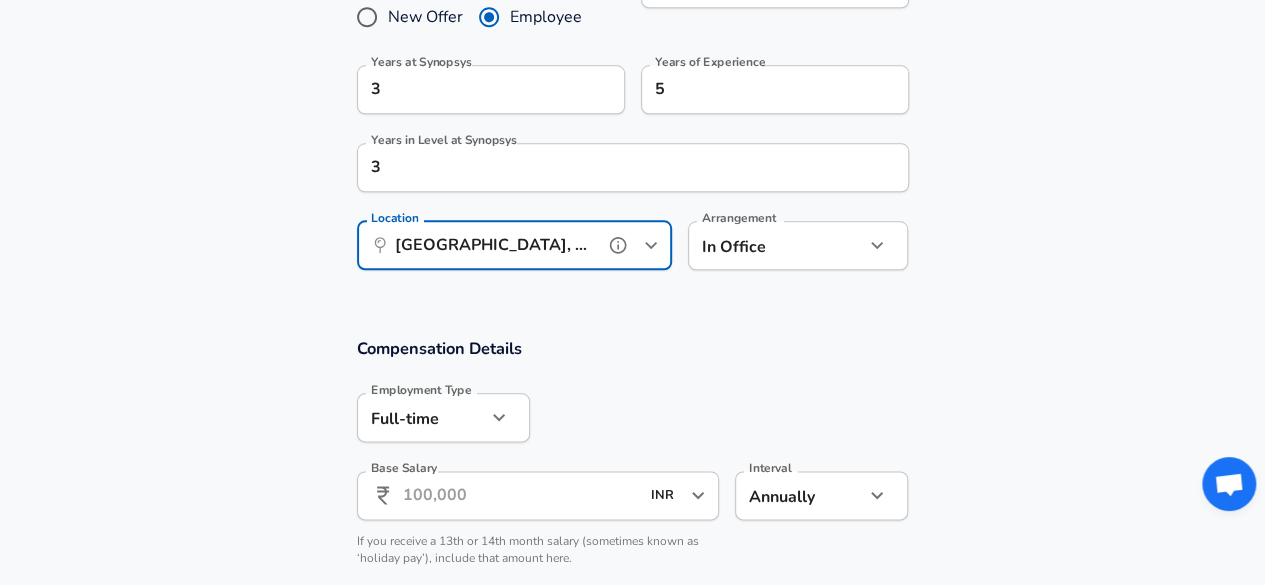 type on "Greater Noida, UP, India" 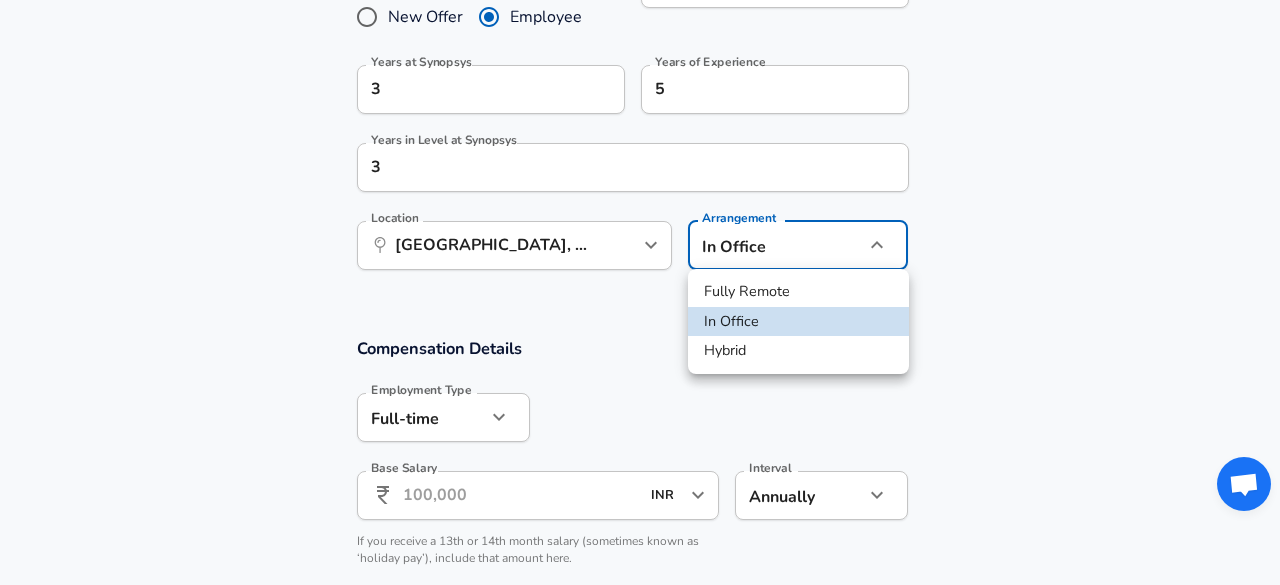 click on "Restart Add Your Salary Upload your offer letter   to verify your submission Enhance Privacy and Anonymity No Automatically hides specific fields until there are enough submissions to safely display the full details.   More Details Based on your submission and the data points that we have already collected, we will automatically hide and anonymize specific fields if there aren't enough data points to remain sufficiently anonymous. Company & Title Information   Enter the company you received your offer from Company Synopsys Company   Select the title that closest resembles your official title. This should be similar to the title that was present on your offer letter. Title Software Engineer Title   Select a job family that best fits your role. If you can't find one, select 'Other' to enter a custom job family Job Family Software Engineer Job Family Select Specialization Research Research Select Specialization   Level 65 / Software Engineer II Level Work Experience and Location New Offer Employee Yes yes 3 5 3" at bounding box center [640, -716] 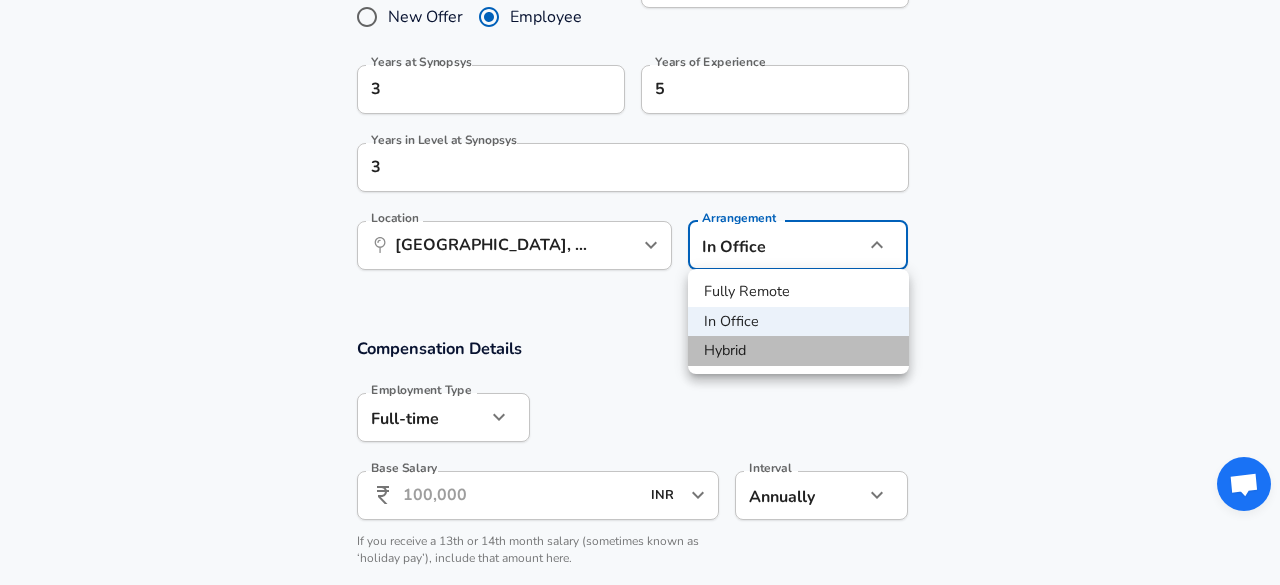 click on "Hybrid" at bounding box center [798, 351] 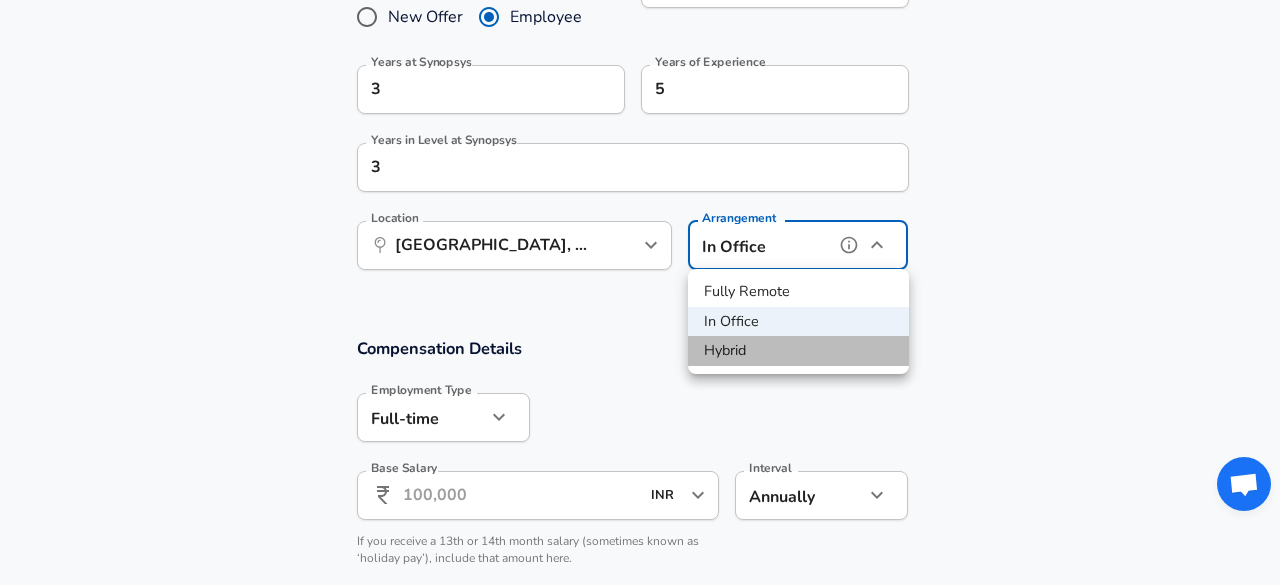 type on "hybrid" 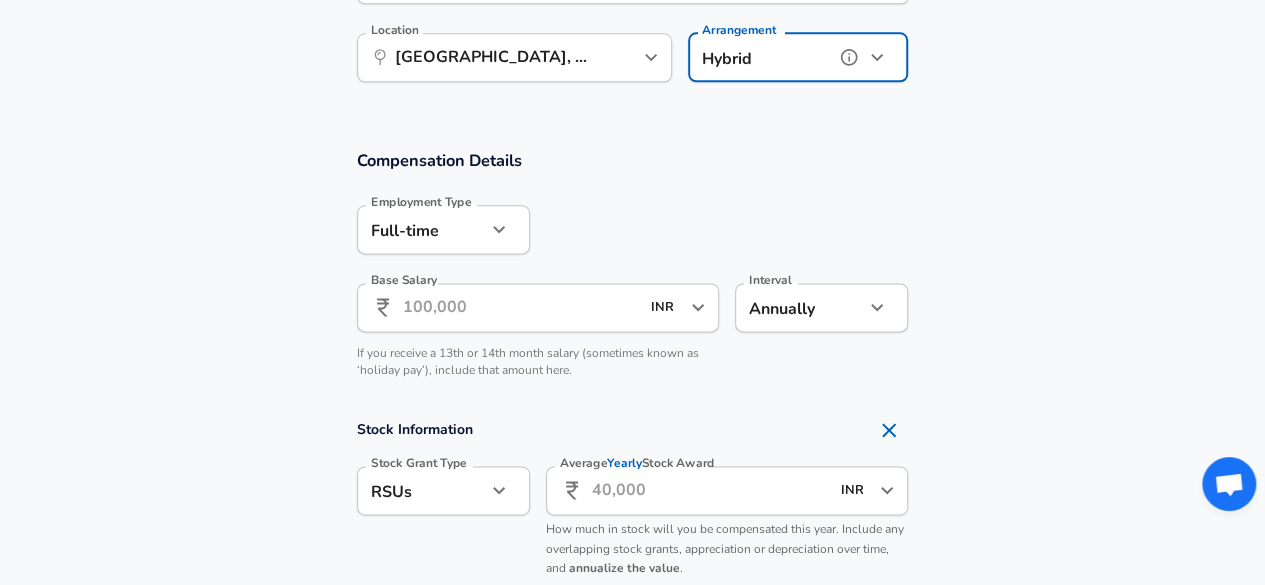 scroll, scrollTop: 1199, scrollLeft: 0, axis: vertical 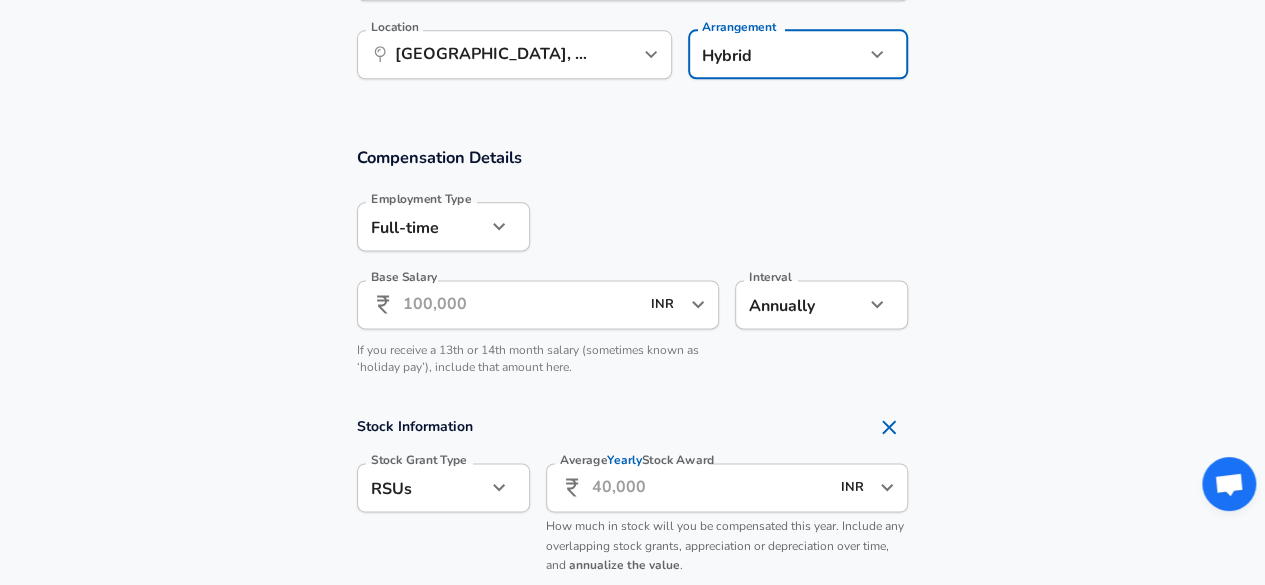 click on "Base Salary" at bounding box center [521, 304] 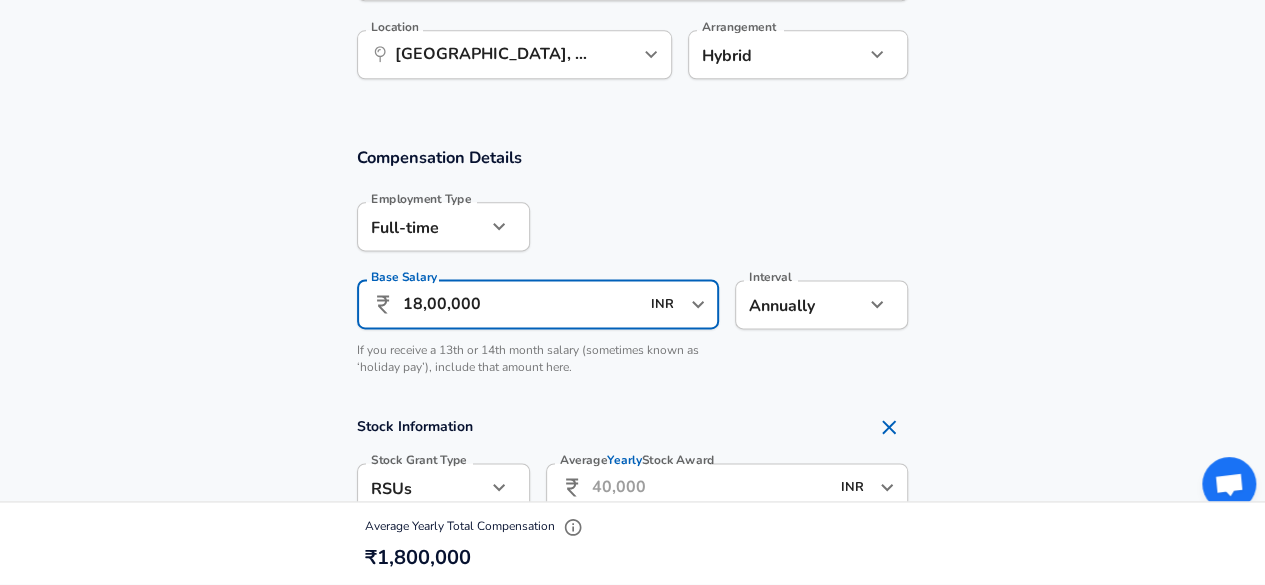 scroll, scrollTop: 0, scrollLeft: 0, axis: both 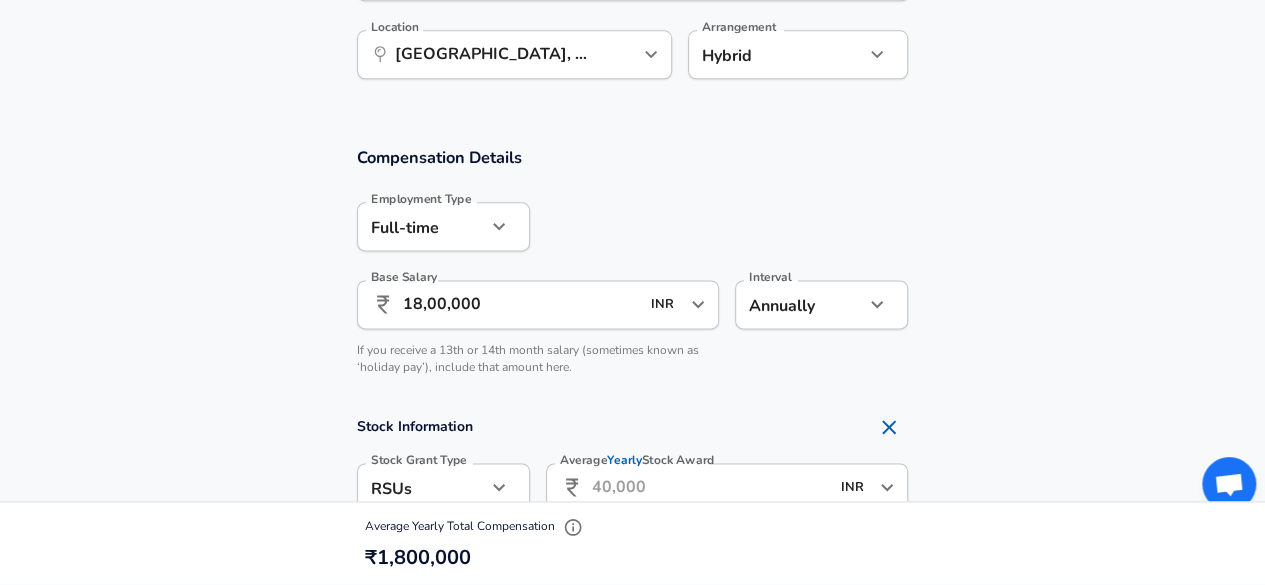 click on "Stock Information  Stock Grant Type RSUs stock Stock Grant Type Average  Yearly  Stock Award ​ INR ​ Average  Yearly  Stock Award   How much in stock will you be compensated this year. Include any overlapping stock grants, appreciation or depreciation over time, and   annualize the value ." at bounding box center (633, 496) 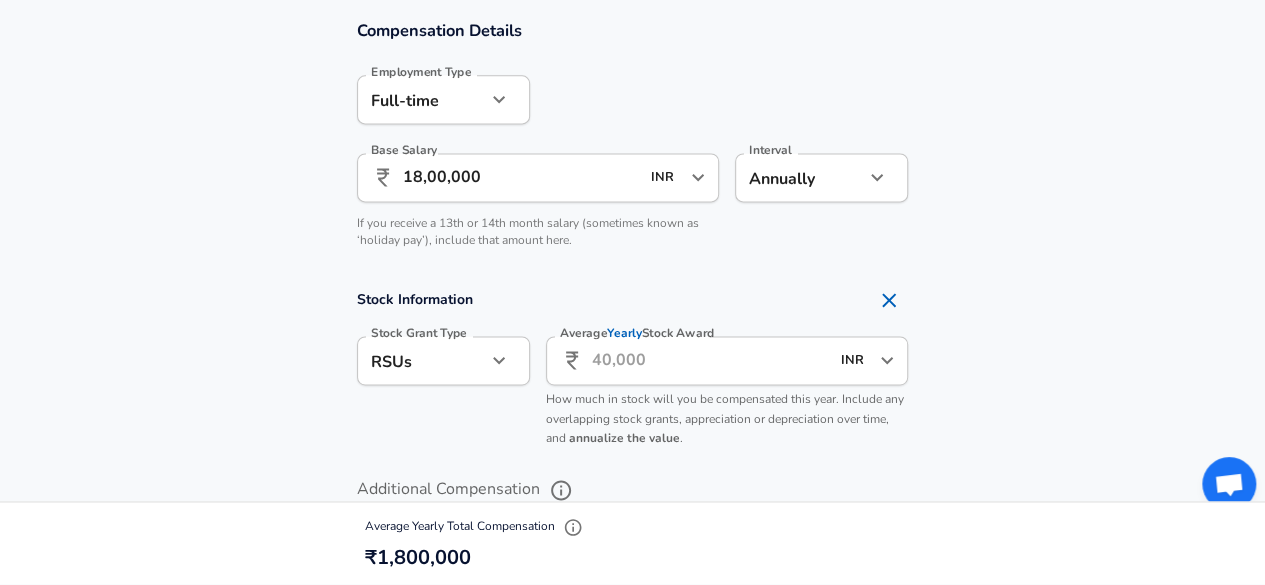 scroll, scrollTop: 1358, scrollLeft: 0, axis: vertical 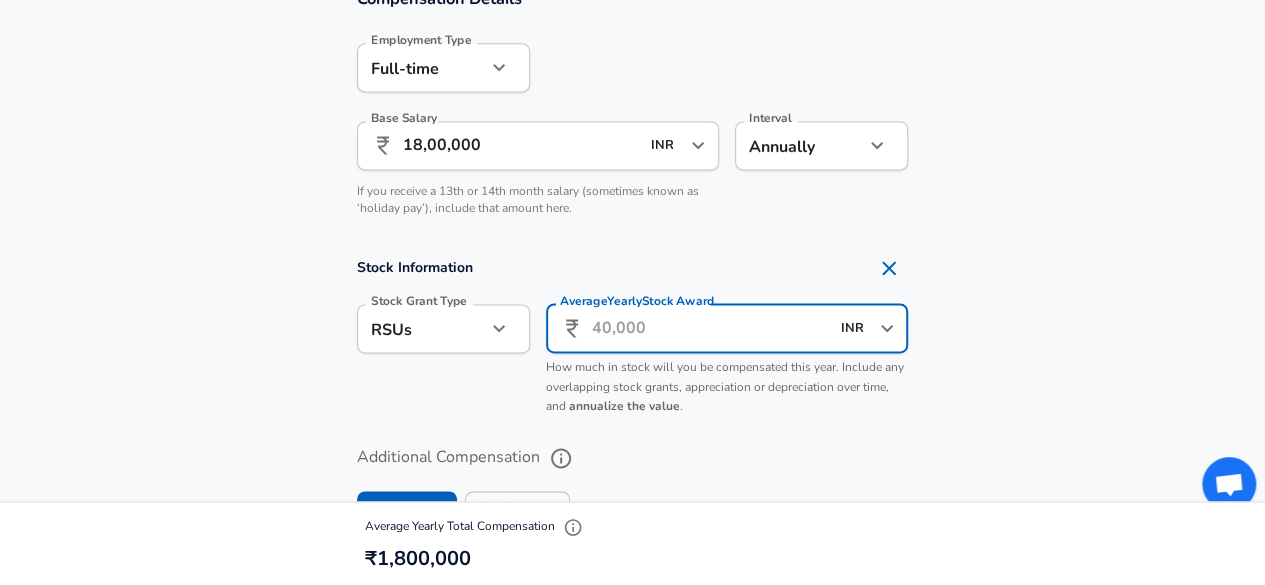 click on "Average  Yearly  Stock Award" at bounding box center (710, 328) 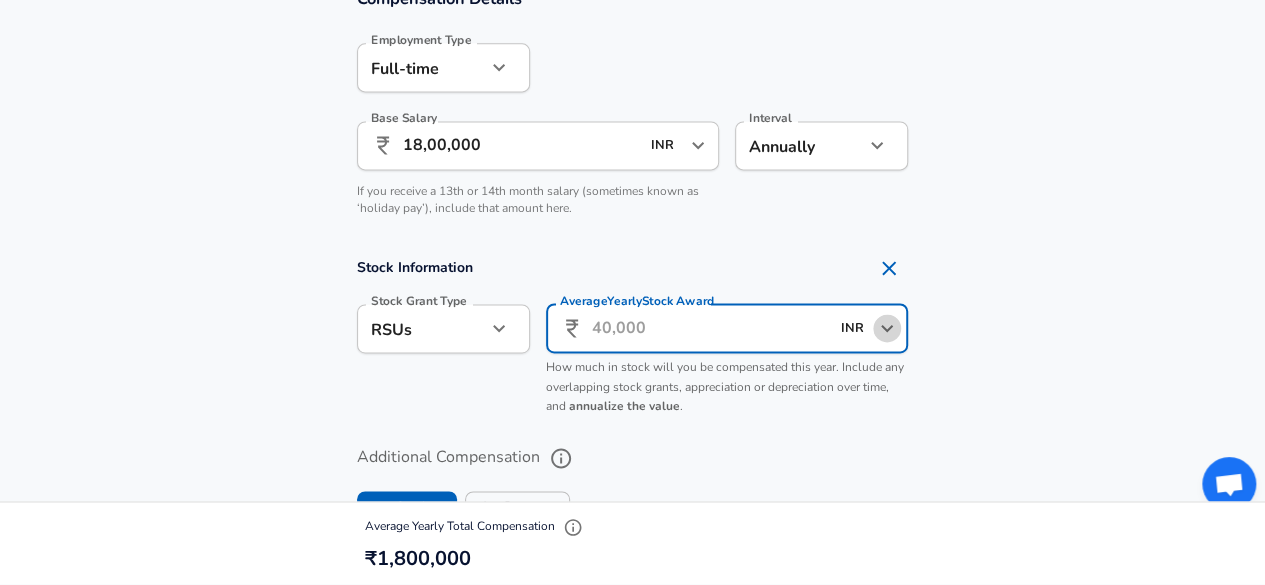 click 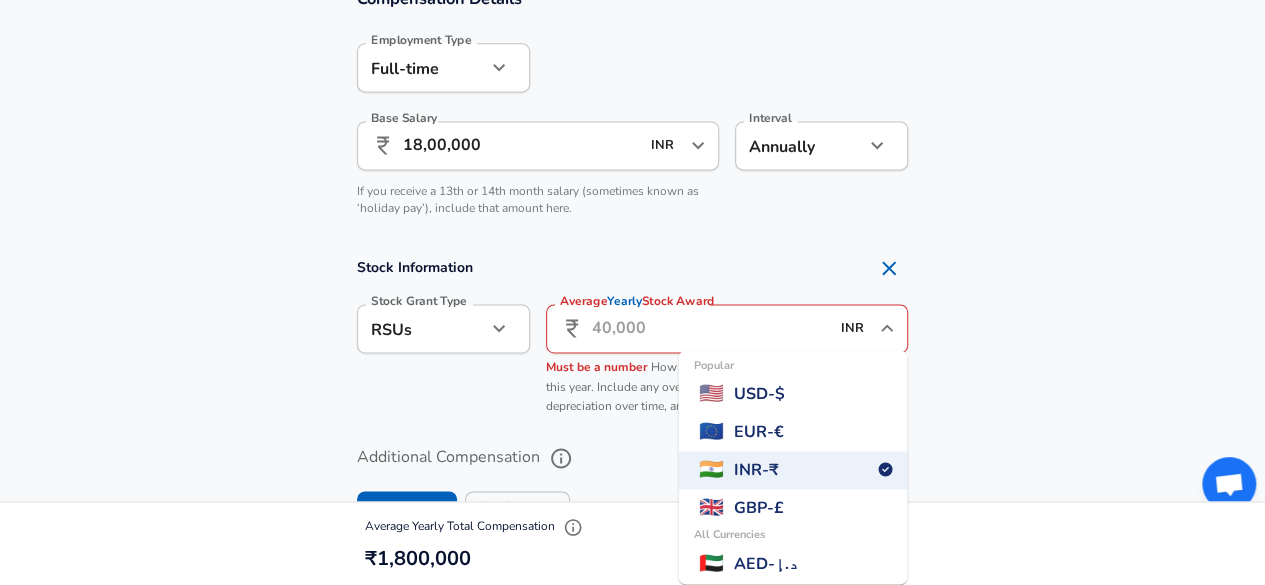 click on "USD  -  $" at bounding box center [759, 394] 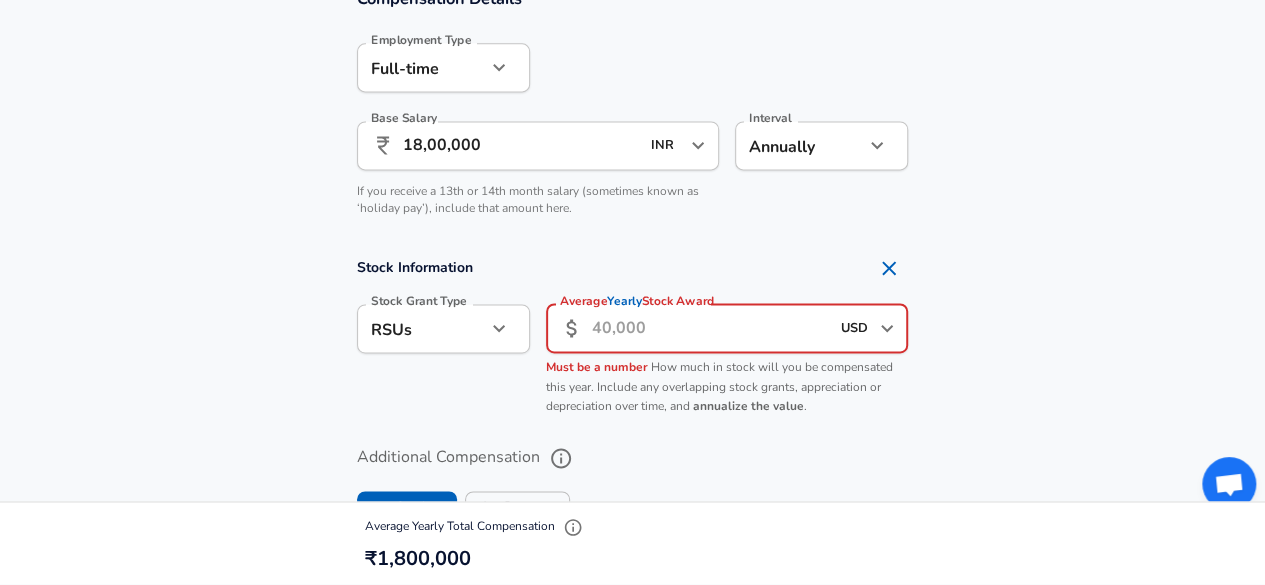 click on "Average  Yearly  Stock Award" at bounding box center (710, 328) 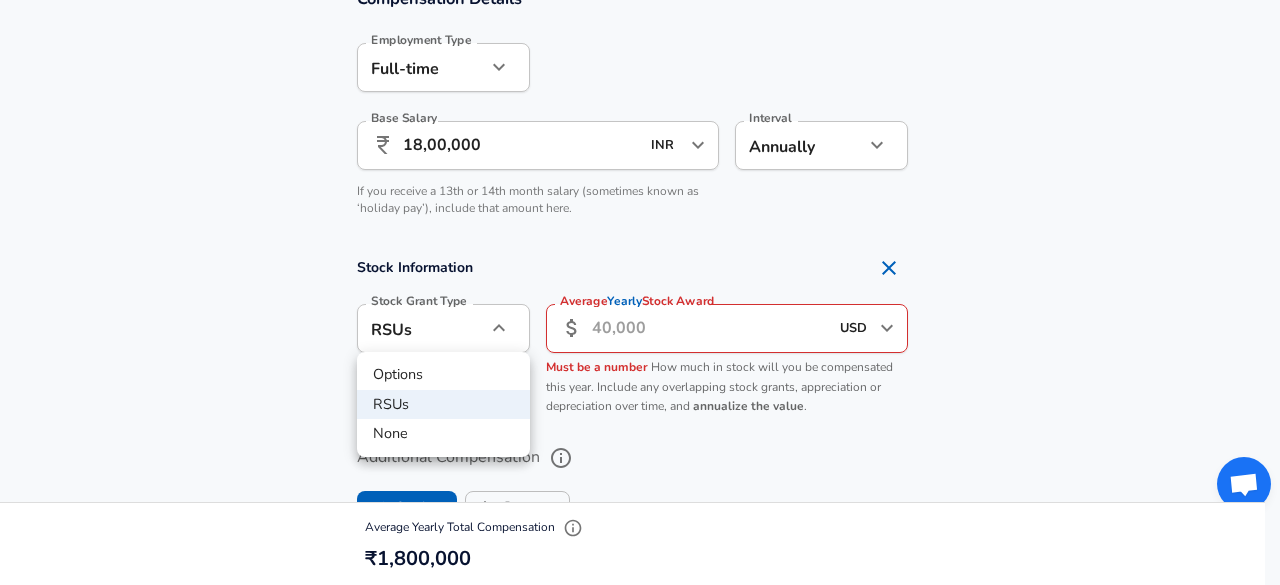 click at bounding box center [640, 292] 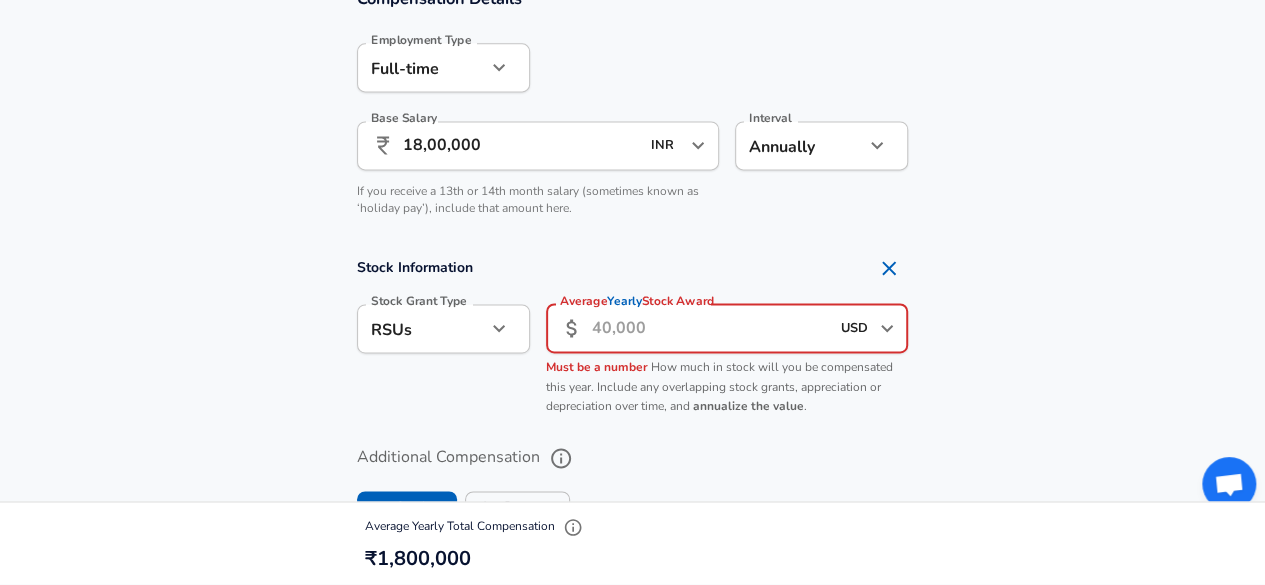 click on "Average  Yearly  Stock Award" at bounding box center (710, 328) 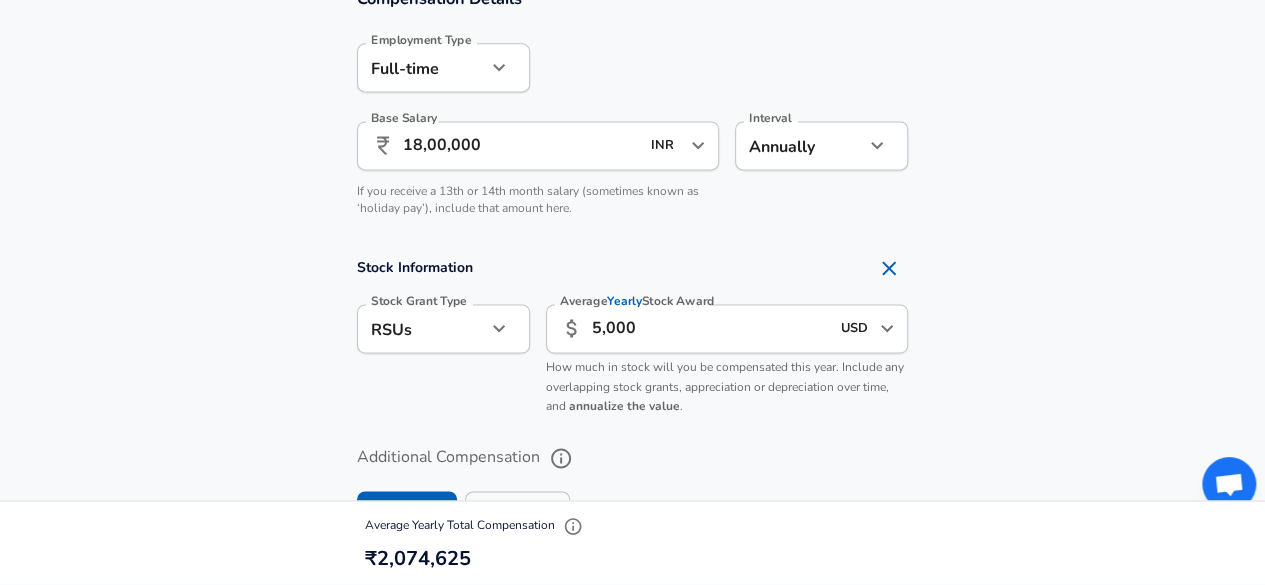 click on "Stock Information  Stock Grant Type RSUs stock Stock Grant Type Average  Yearly  Stock Award ​ 5,000 USD ​ Average  Yearly  Stock Award   How much in stock will you be compensated this year. Include any overlapping stock grants, appreciation or depreciation over time, and   annualize the value ." at bounding box center [632, 337] 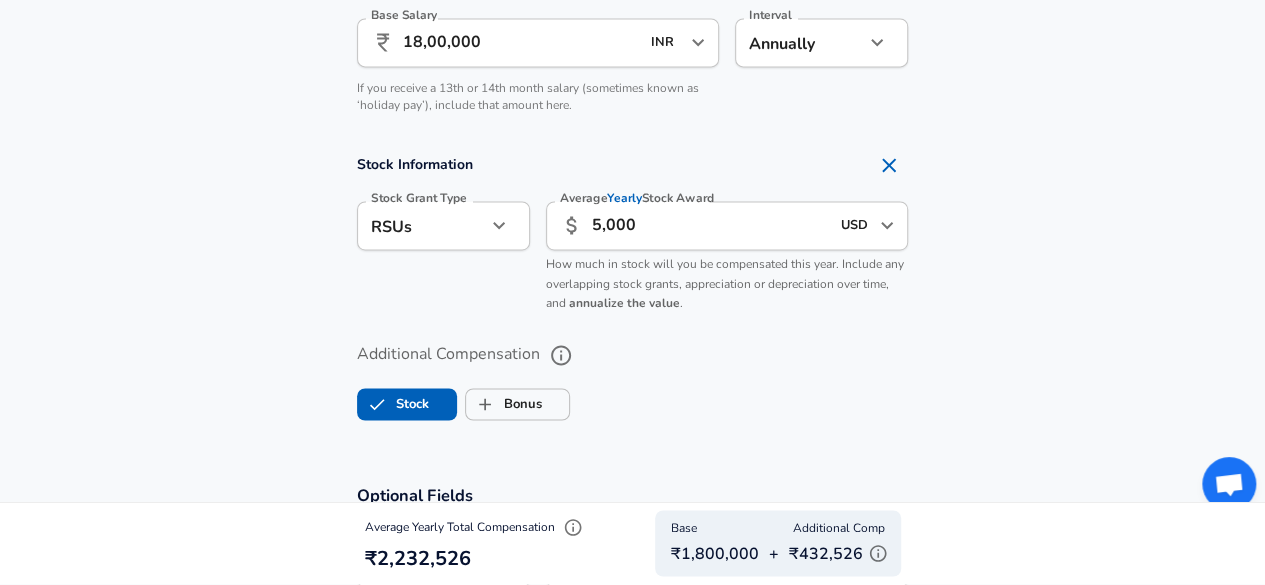 scroll, scrollTop: 1460, scrollLeft: 0, axis: vertical 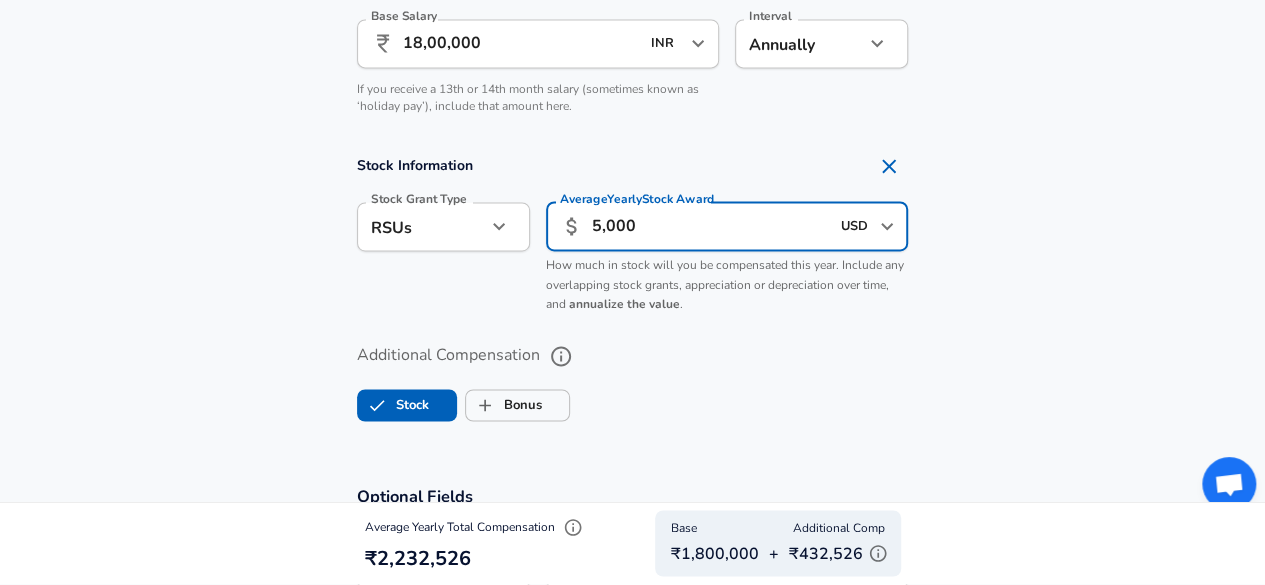 click on "5,000" at bounding box center [710, 226] 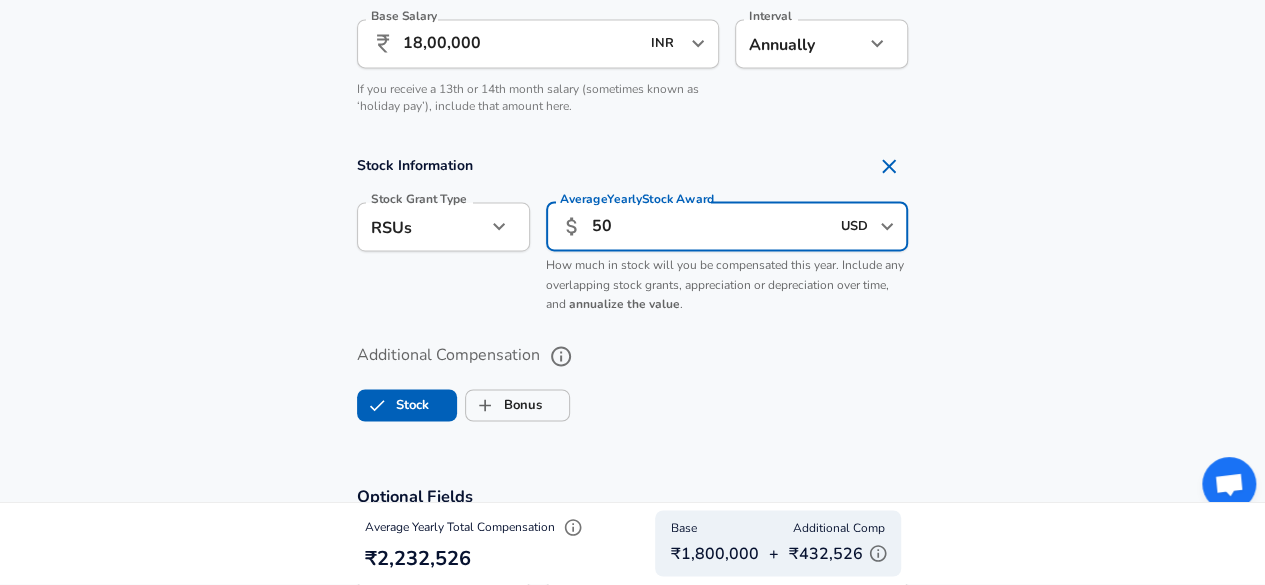 type on "5" 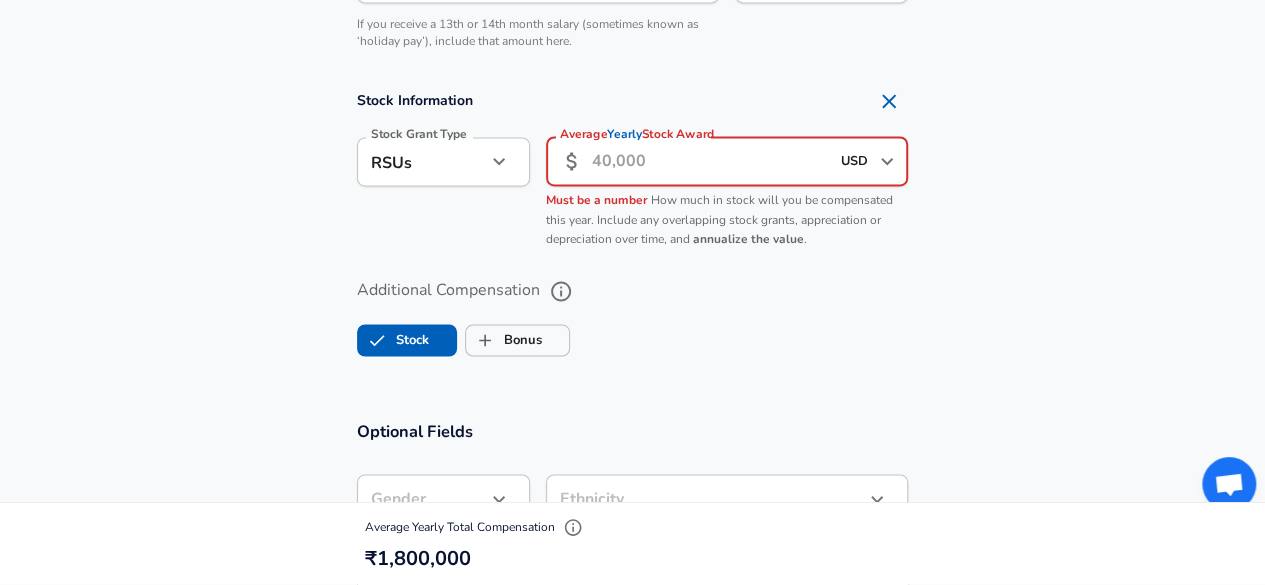 scroll, scrollTop: 1521, scrollLeft: 0, axis: vertical 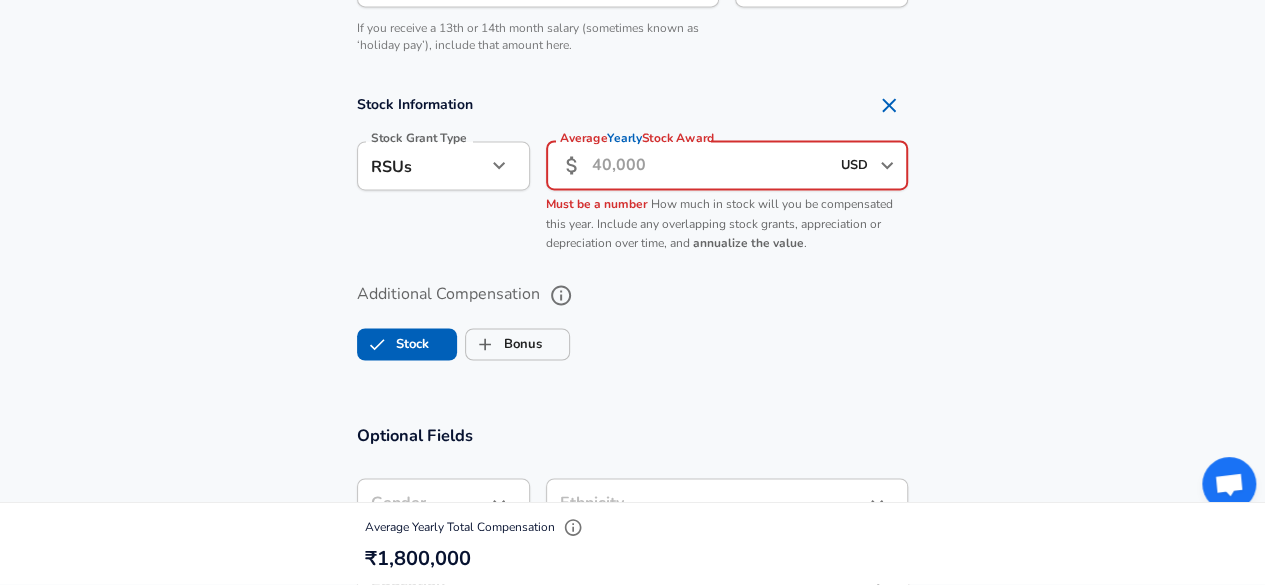 type 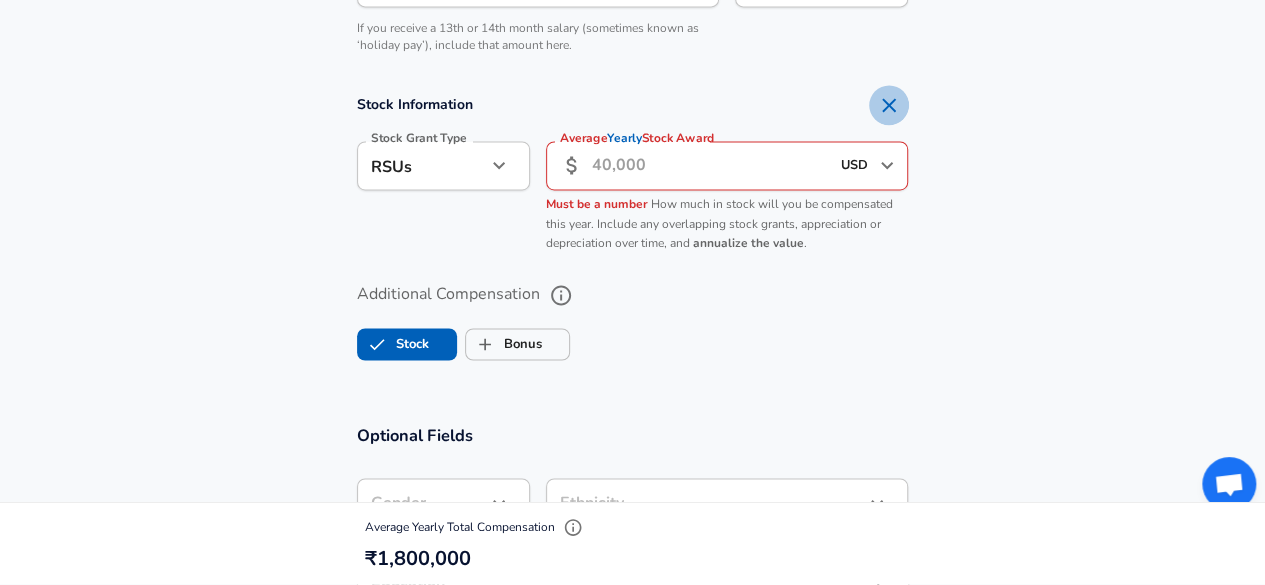 click 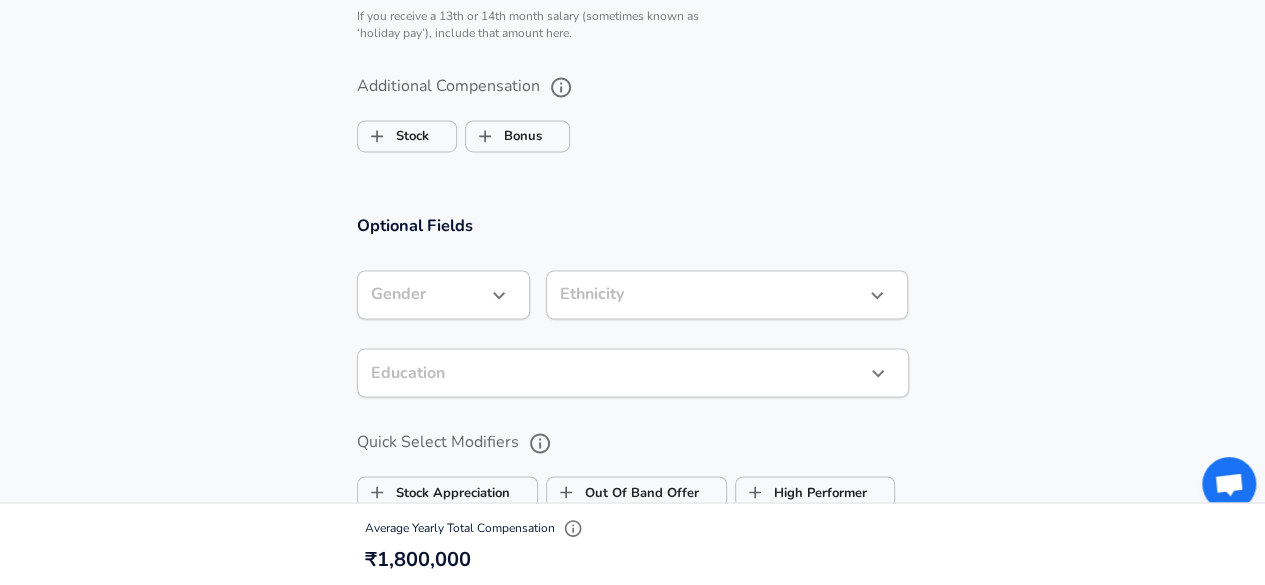 scroll, scrollTop: 1534, scrollLeft: 0, axis: vertical 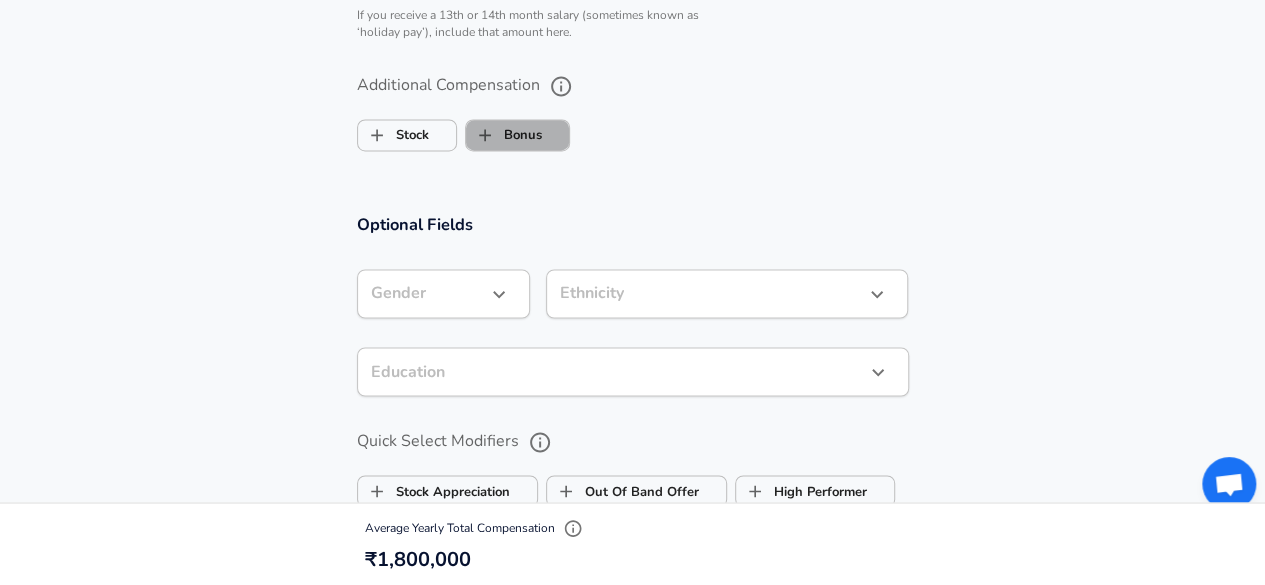 click on "Bonus" at bounding box center [504, 135] 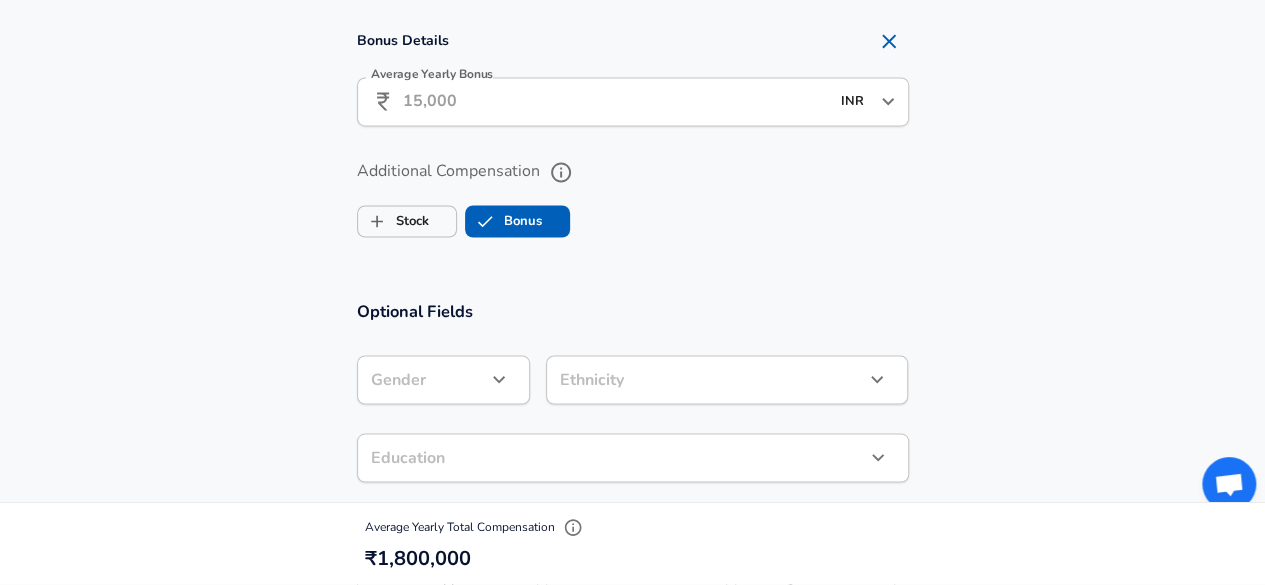 scroll, scrollTop: 1515, scrollLeft: 0, axis: vertical 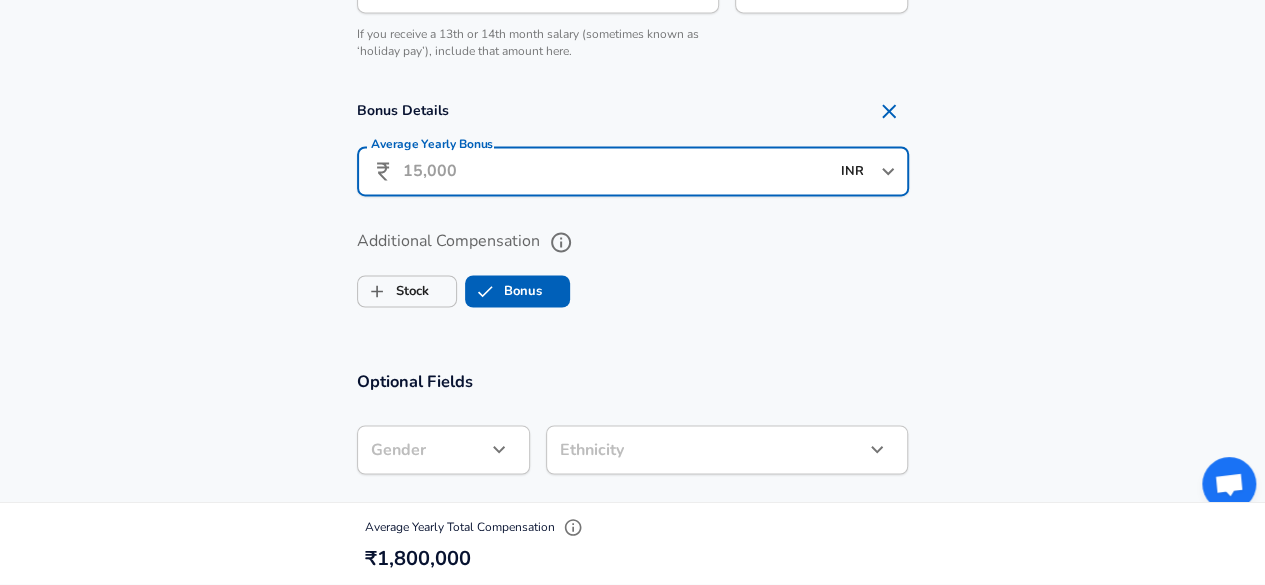 click on "Average Yearly Bonus" at bounding box center (616, 171) 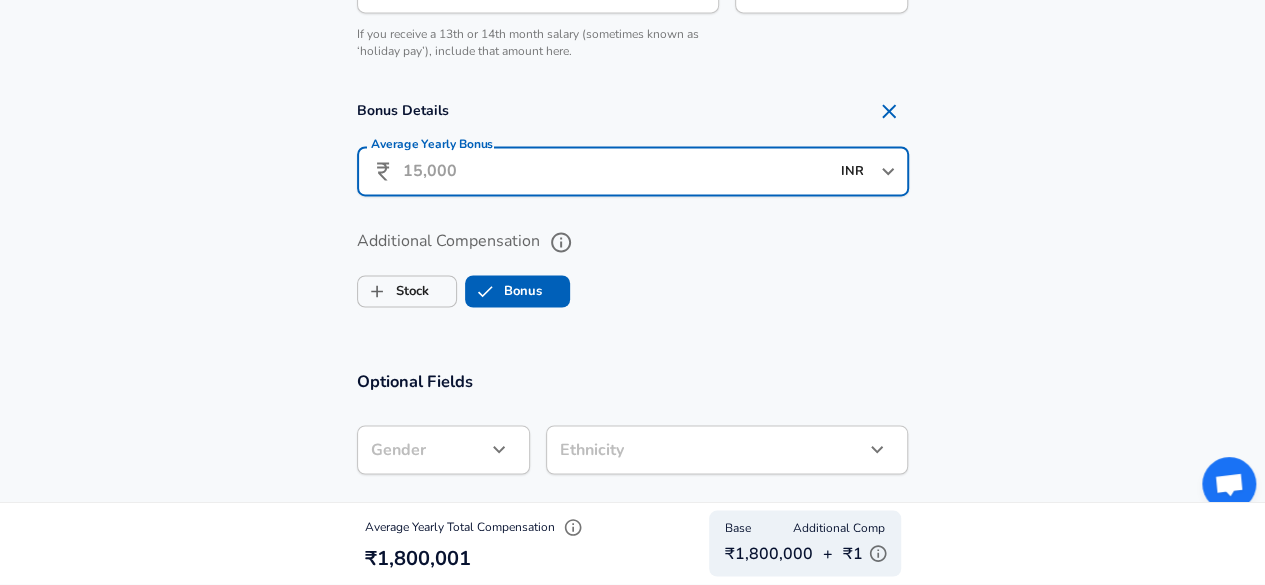 type on "2" 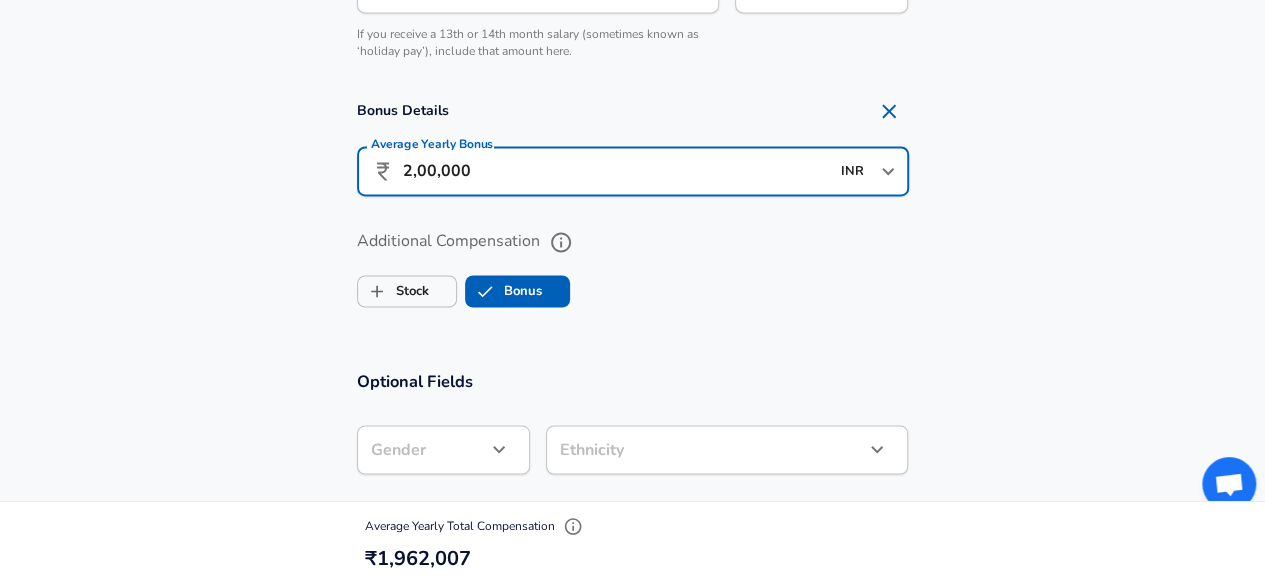 type on "2,00,000" 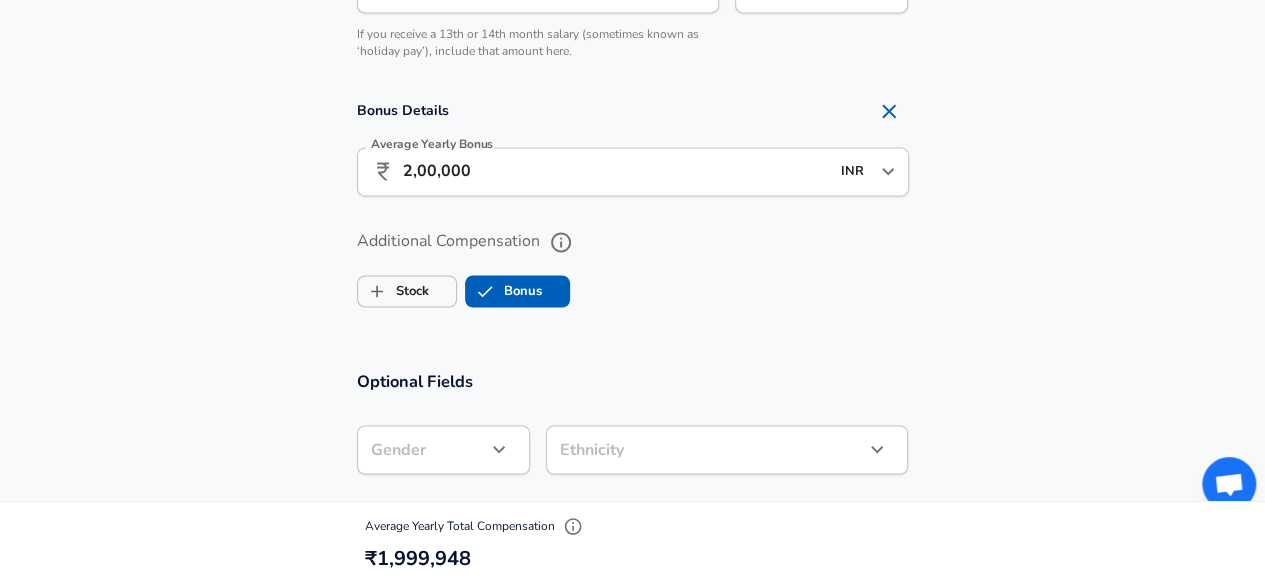 click on "Additional Compensation   Stock Bonus" at bounding box center [632, 262] 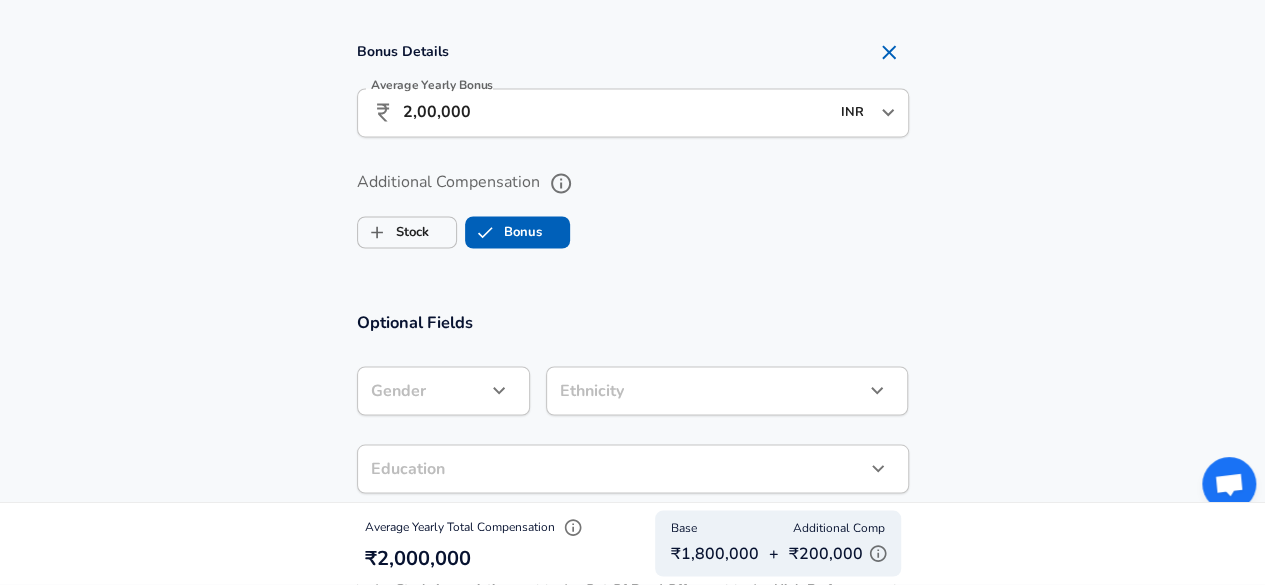 scroll, scrollTop: 1590, scrollLeft: 0, axis: vertical 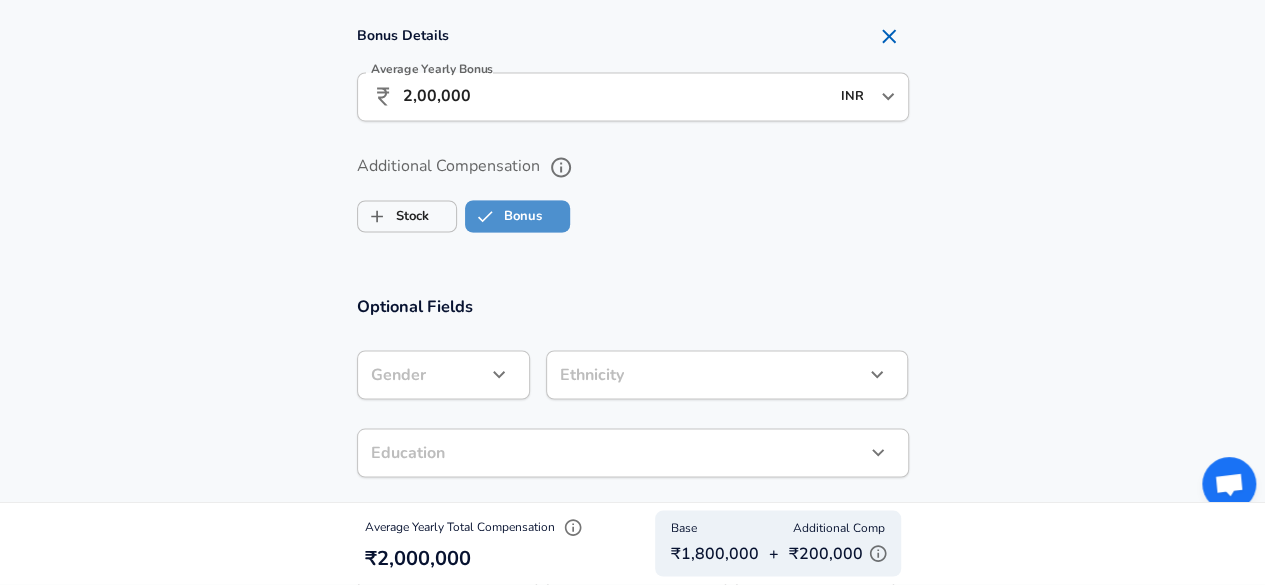 click on "Bonus" at bounding box center (504, 216) 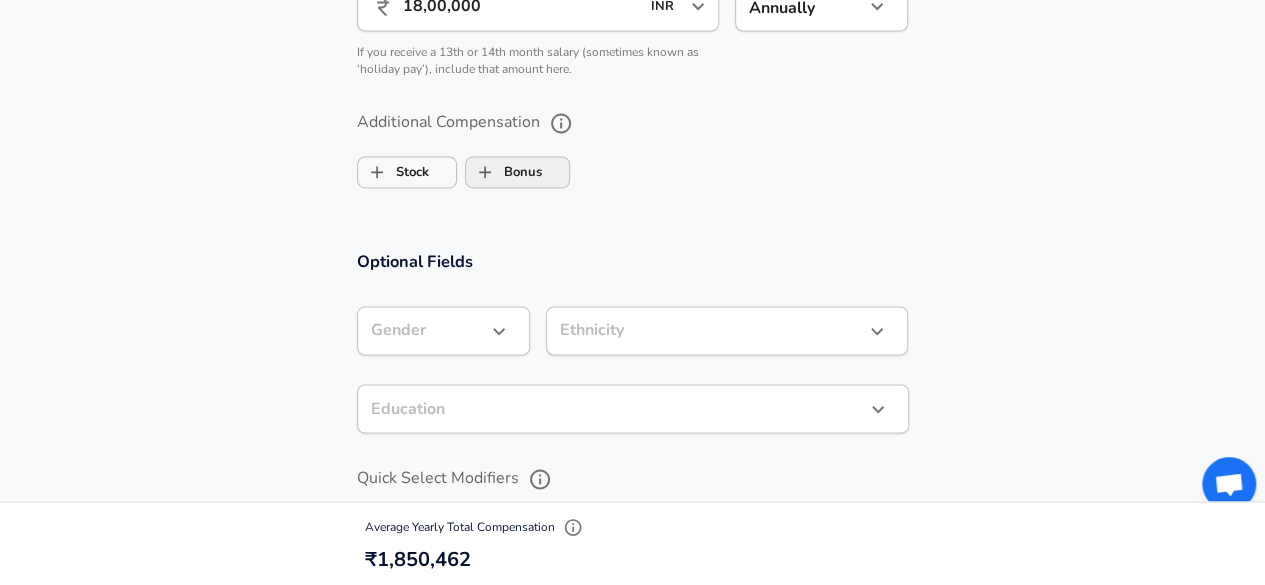 scroll, scrollTop: 1496, scrollLeft: 0, axis: vertical 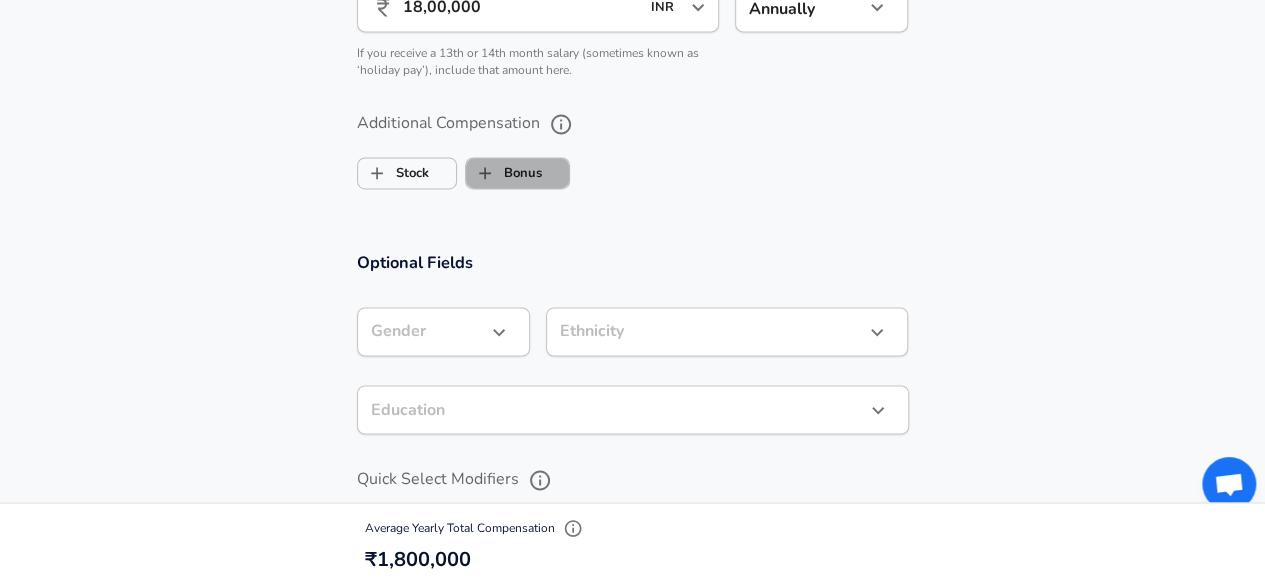 click on "Bonus" at bounding box center (504, 173) 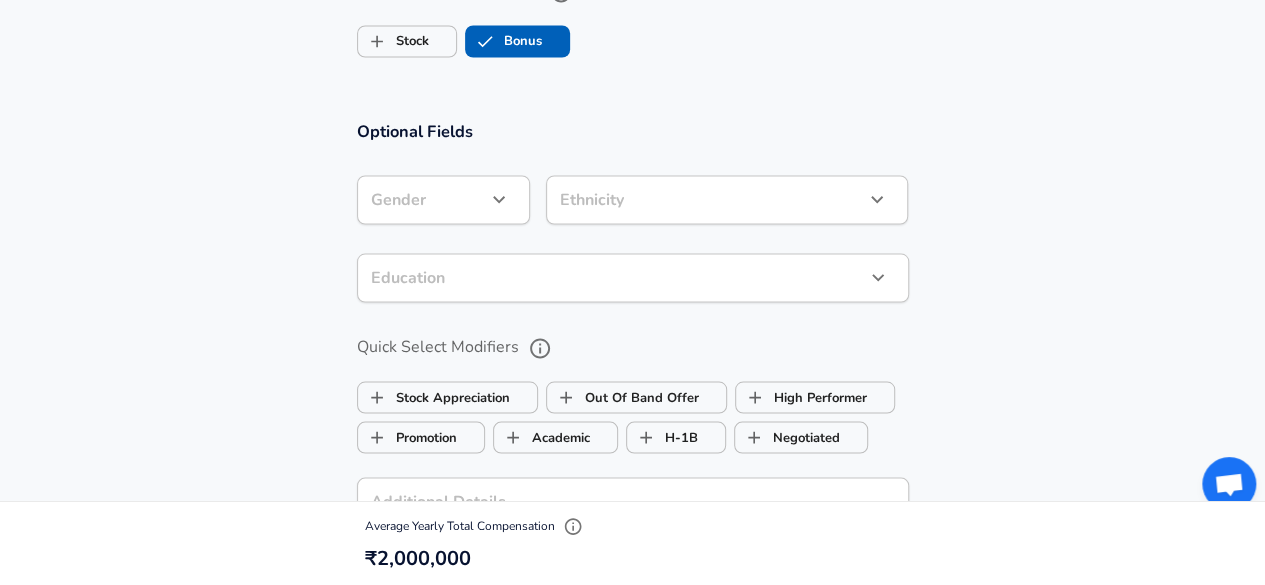 scroll, scrollTop: 1766, scrollLeft: 0, axis: vertical 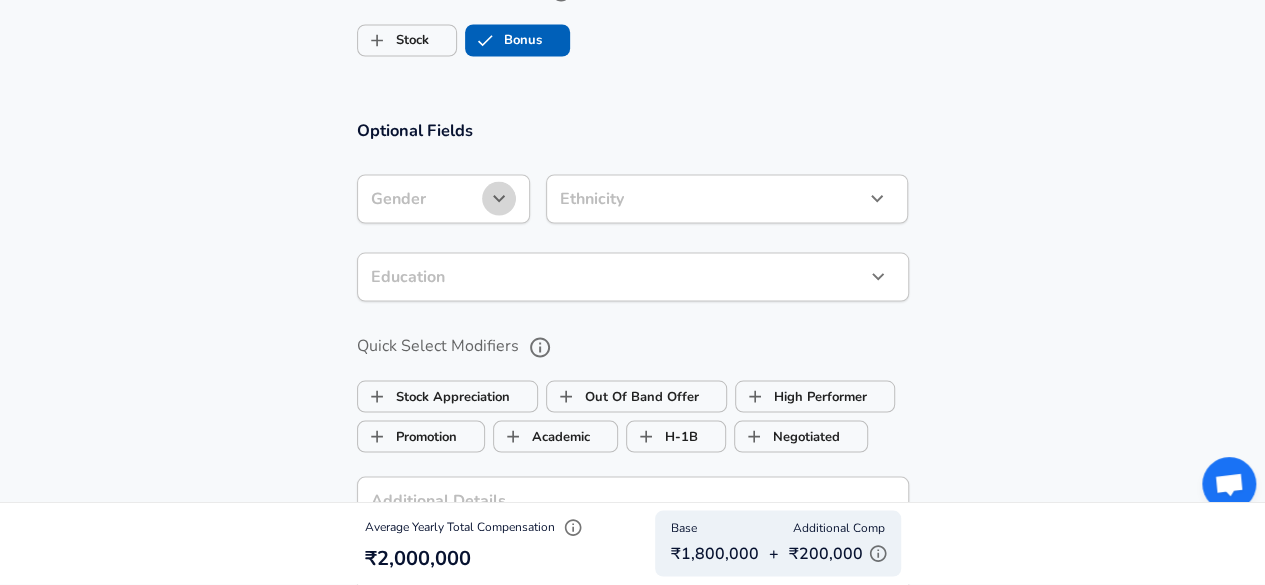 click 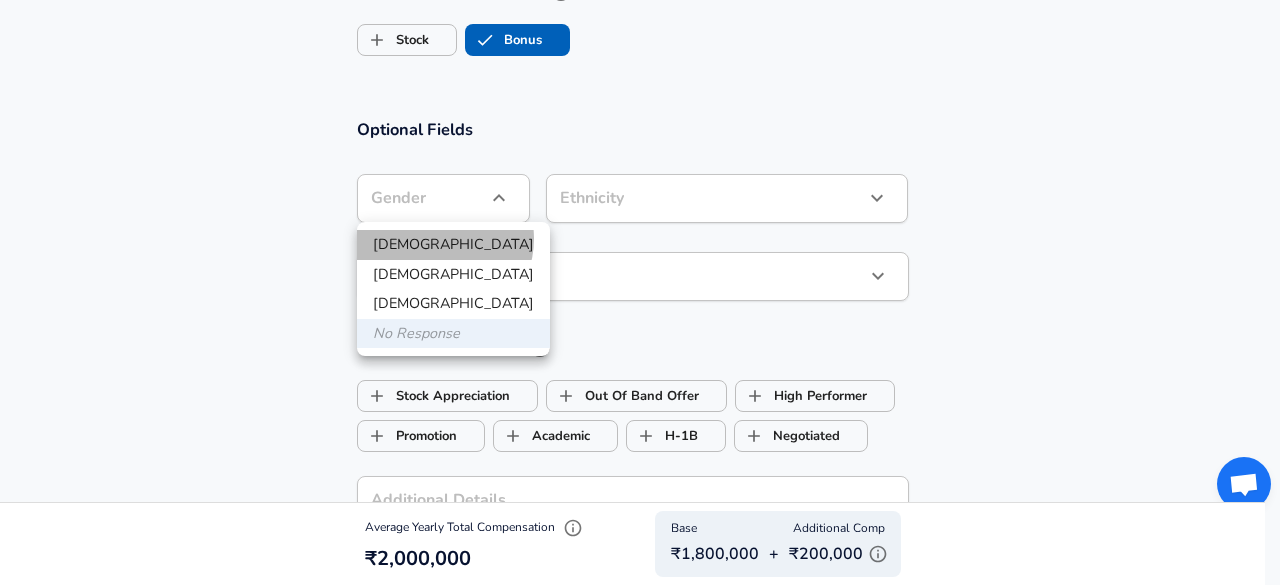 click on "Male" at bounding box center (453, 245) 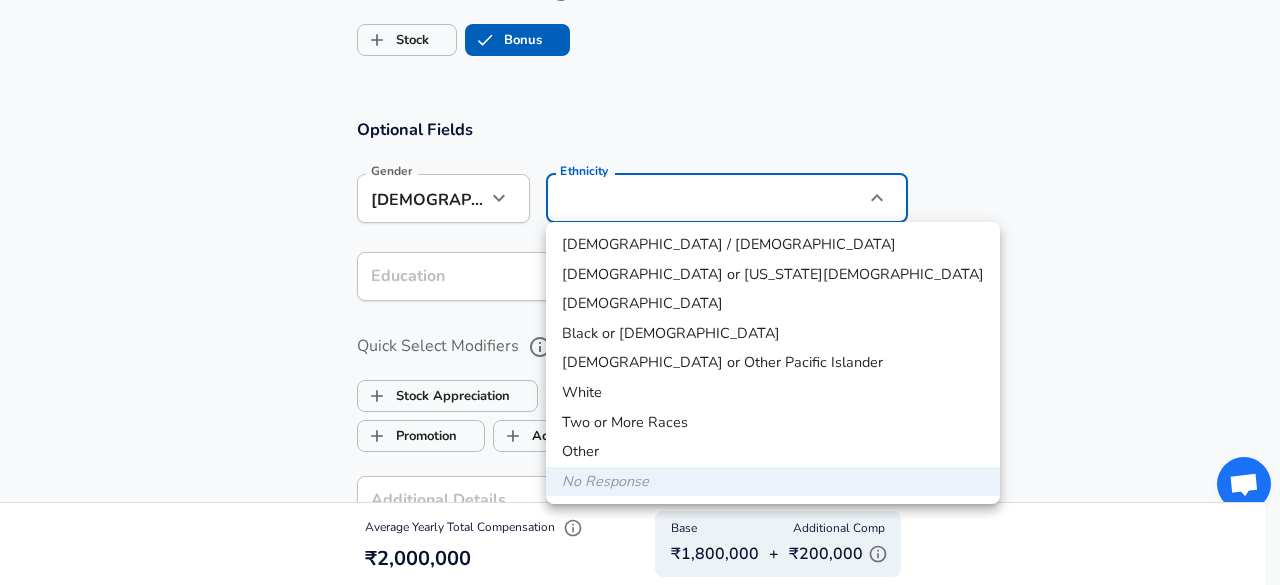 click on "Restart Add Your Salary Upload your offer letter   to verify your submission Enhance Privacy and Anonymity No Automatically hides specific fields until there are enough submissions to safely display the full details.   More Details Based on your submission and the data points that we have already collected, we will automatically hide and anonymize specific fields if there aren't enough data points to remain sufficiently anonymous. Company & Title Information   Enter the company you received your offer from Company Synopsys Company   Select the title that closest resembles your official title. This should be similar to the title that was present on your offer letter. Title Software Engineer Title   Select a job family that best fits your role. If you can't find one, select 'Other' to enter a custom job family Job Family Software Engineer Job Family Select Specialization Research Research Select Specialization   Level 65 / Software Engineer II Level Work Experience and Location New Offer Employee Yes yes 3 5 3" at bounding box center [640, -1474] 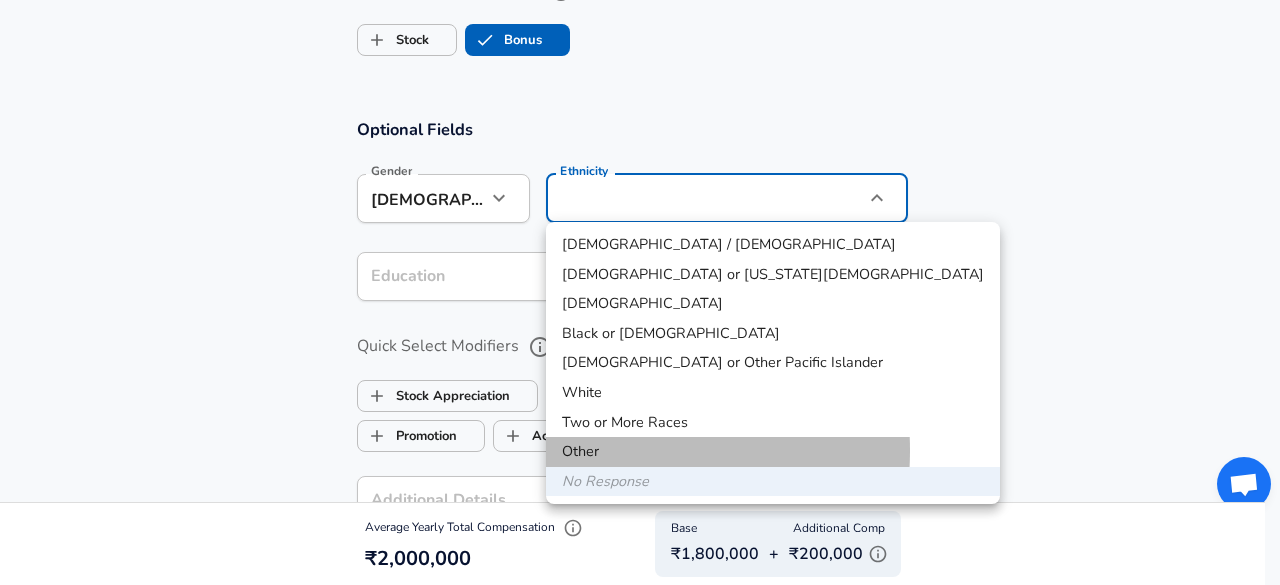 click on "Other" at bounding box center (773, 452) 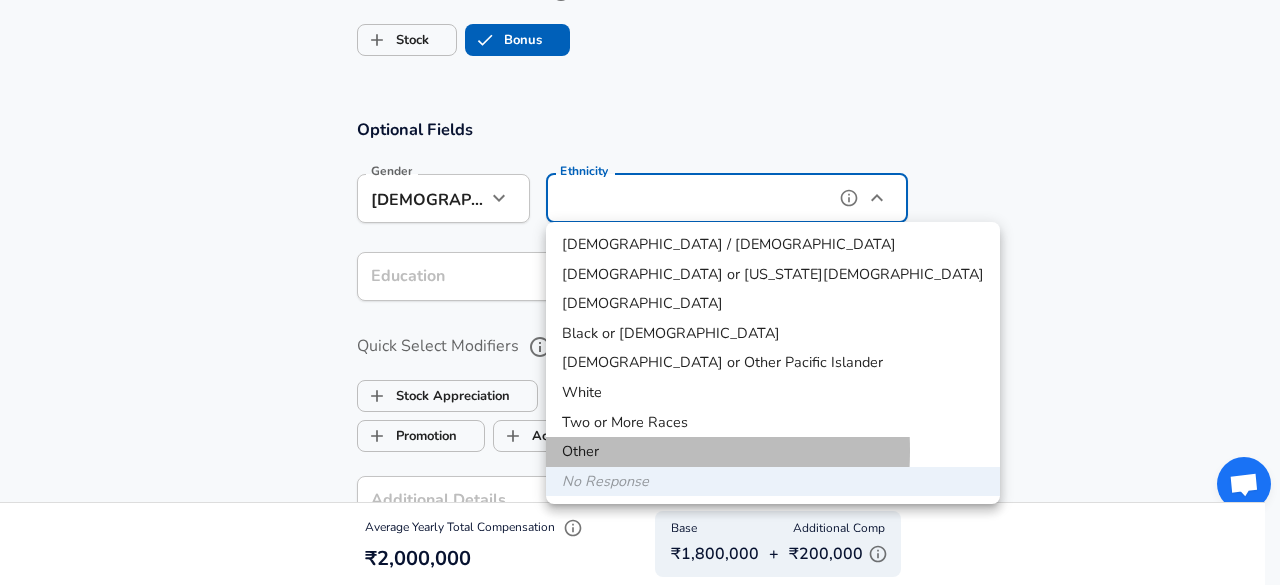 type on "Two or More Races" 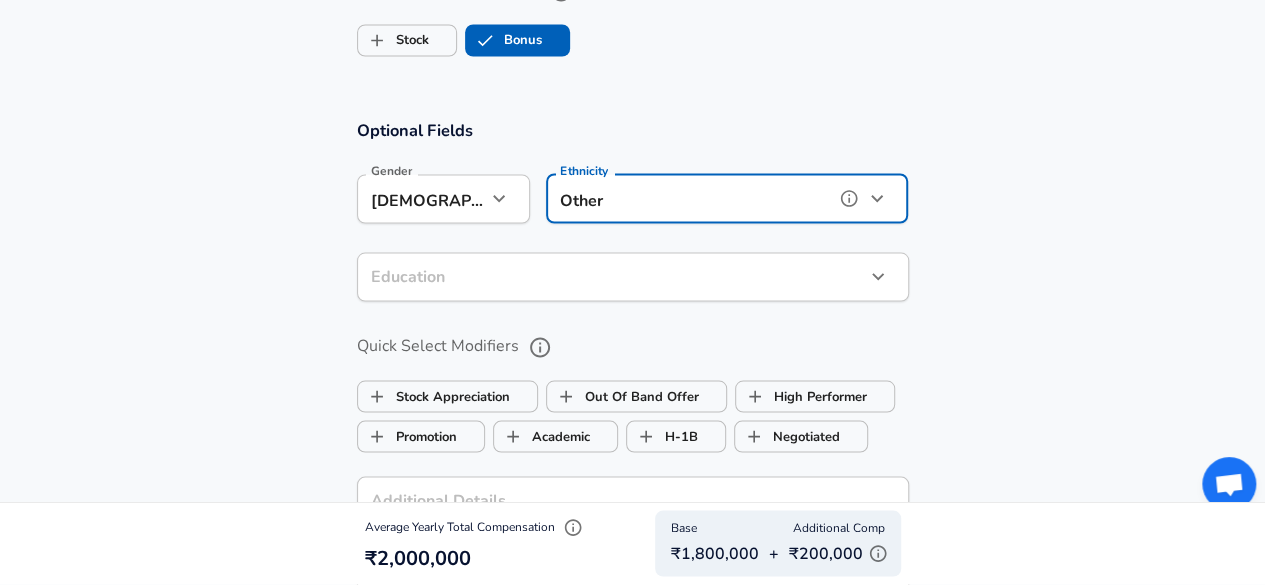 scroll, scrollTop: 1826, scrollLeft: 0, axis: vertical 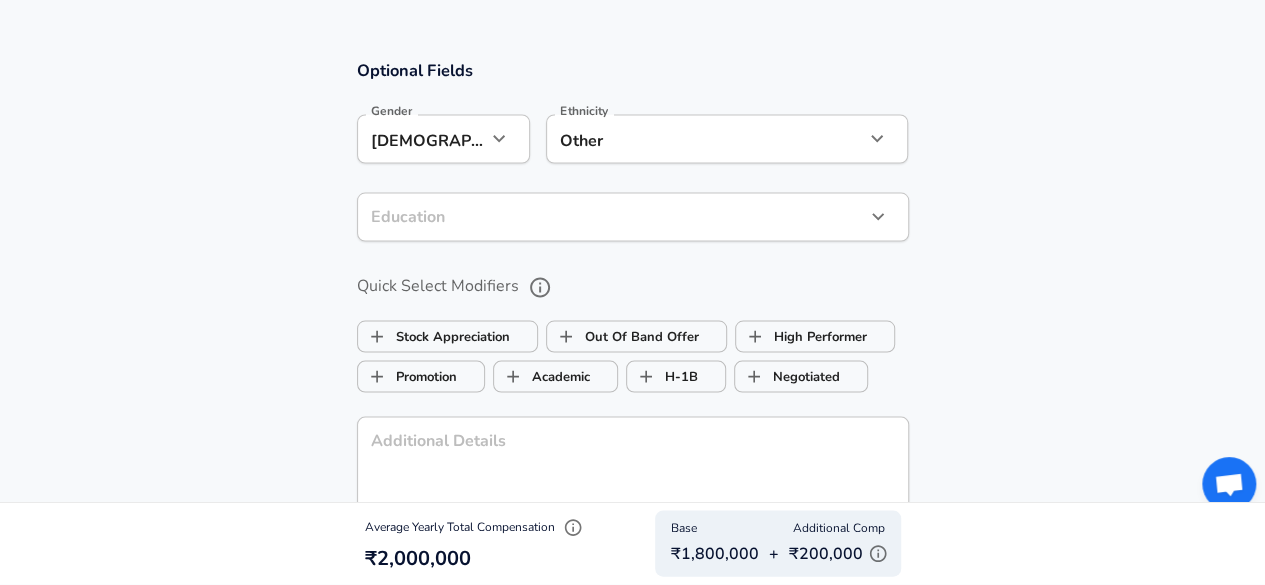 click on "​ Education" at bounding box center [633, 216] 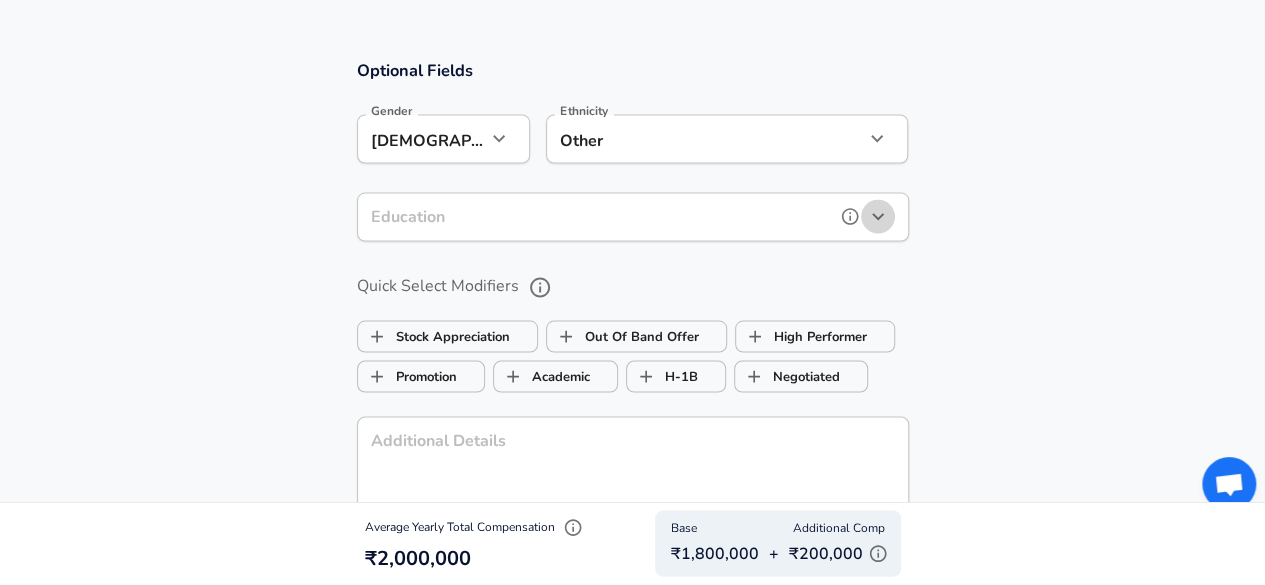click 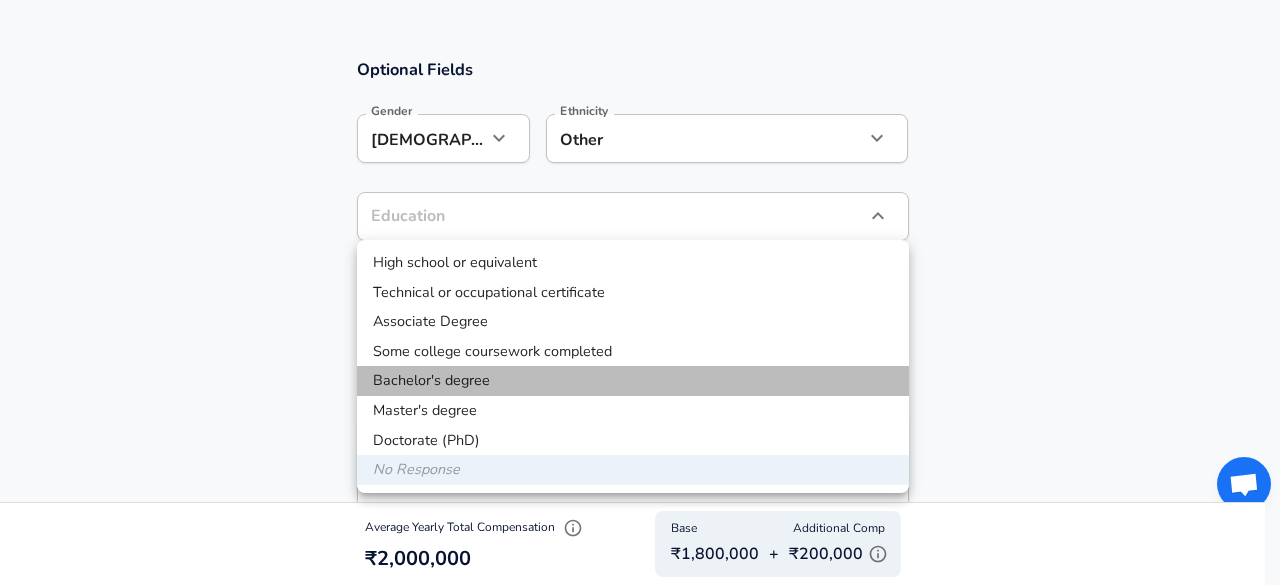 click on "Bachelor's degree" at bounding box center (633, 381) 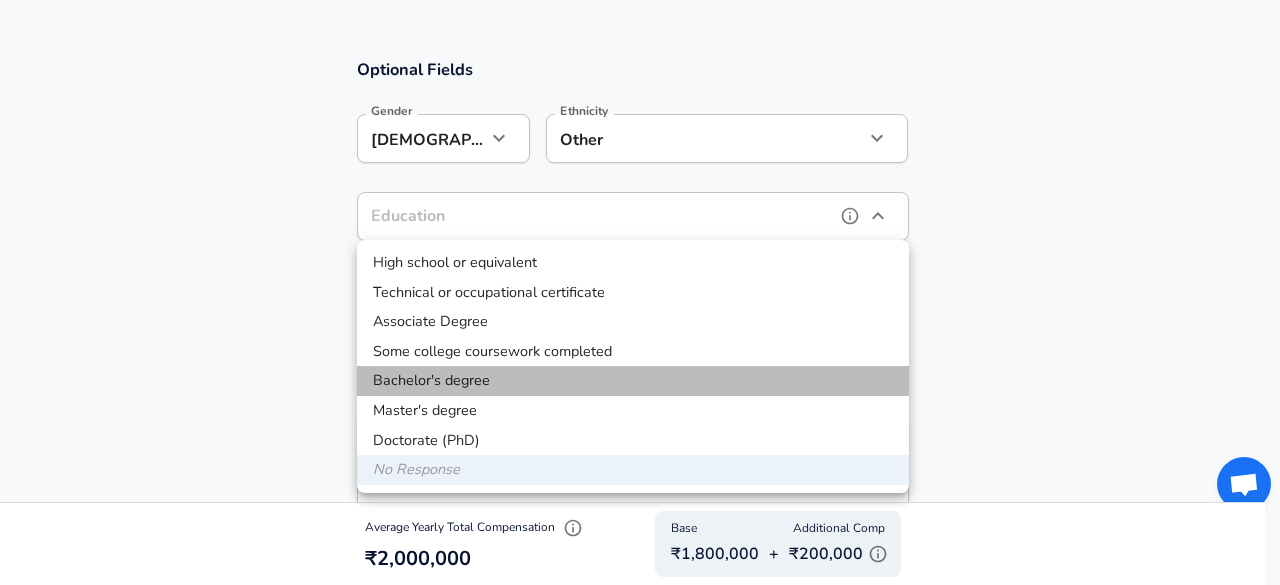 type on "Bachelors degree" 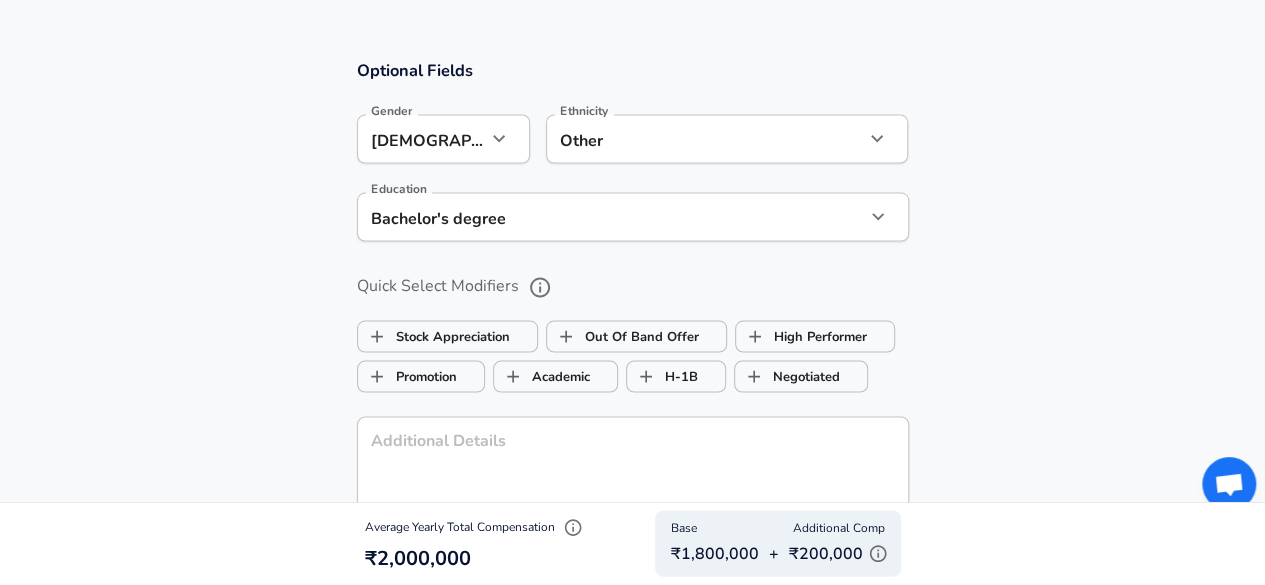 click on "Optional Fields Gender Male male Gender Ethnicity Other Two or More Races Ethnicity Education Bachelor's degree Bachelors degree Education Quick Select Modifiers   Stock Appreciation Out Of Band Offer High Performer Promotion Academic H-1B Negotiated Additional Details x Additional Details 0 /500 characters Email Address Email Address   Providing an email allows for editing or removal of your submission. We may also reach out if we have any questions. Your email will not be published." at bounding box center [632, 384] 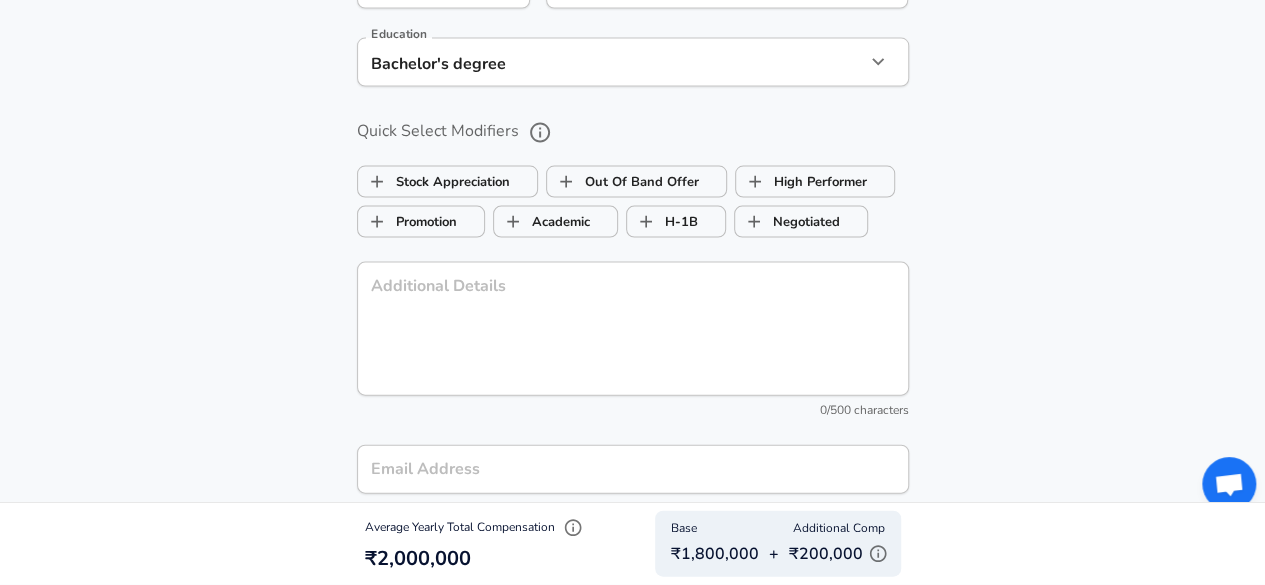 scroll, scrollTop: 1997, scrollLeft: 0, axis: vertical 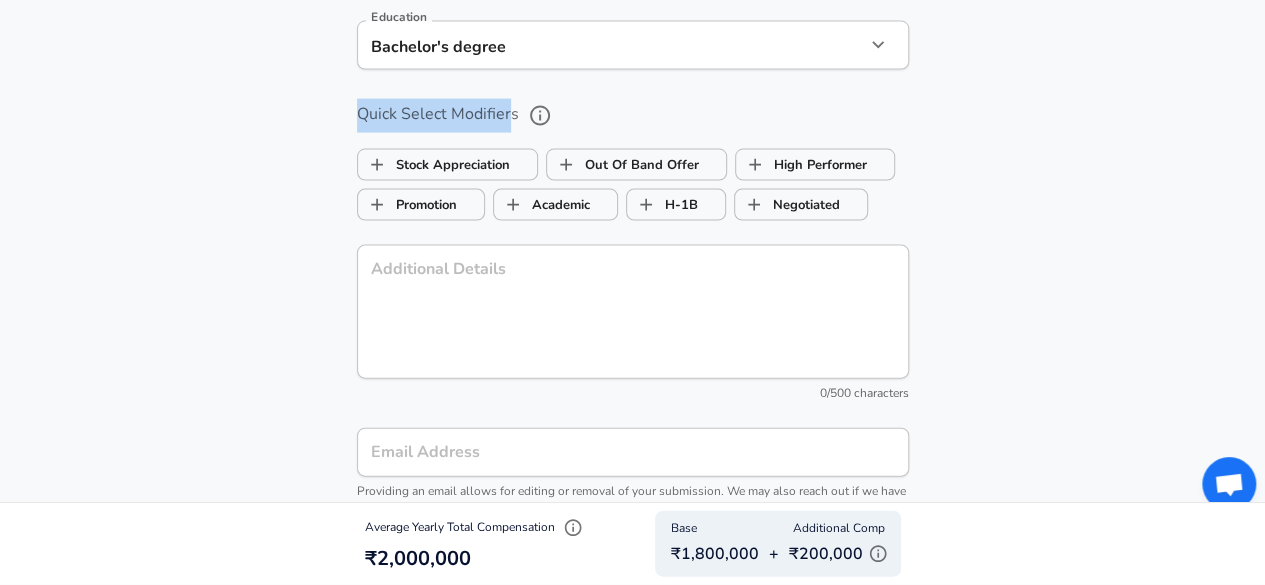 drag, startPoint x: 358, startPoint y: 108, endPoint x: 512, endPoint y: 108, distance: 154 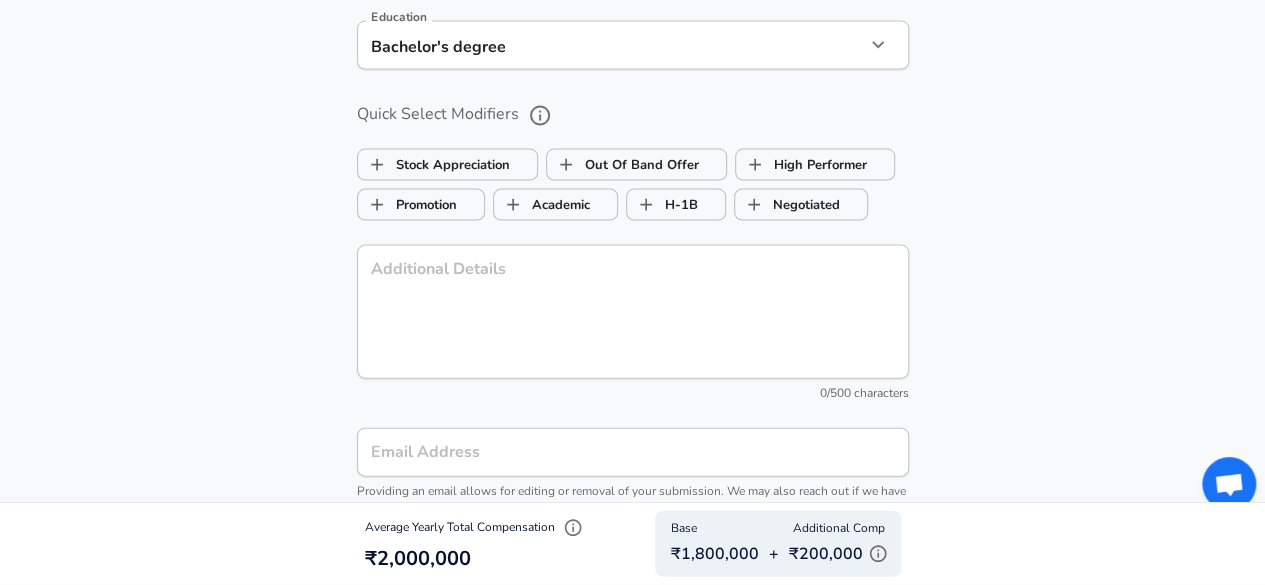 click on "Optional Fields Gender Male male Gender Ethnicity Other Two or More Races Ethnicity Education Bachelor's degree Bachelors degree Education Quick Select Modifiers   Stock Appreciation Out Of Band Offer High Performer Promotion Academic H-1B Negotiated Additional Details x Additional Details 0 /500 characters Email Address Email Address   Providing an email allows for editing or removal of your submission. We may also reach out if we have any questions. Your email will not be published." at bounding box center [632, 213] 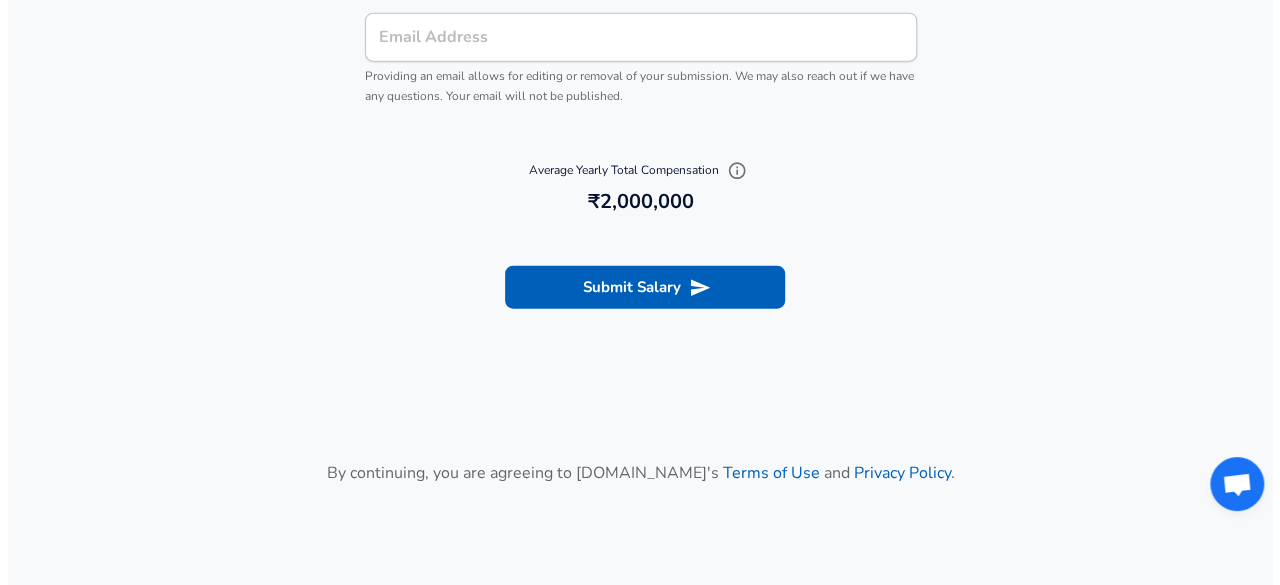 scroll, scrollTop: 2413, scrollLeft: 0, axis: vertical 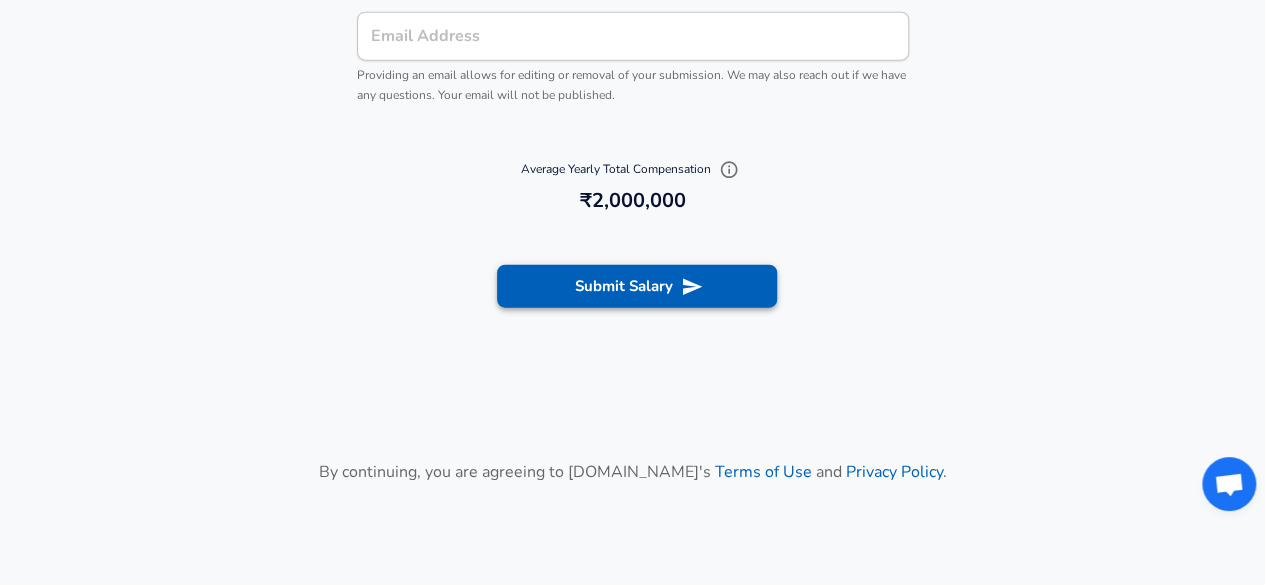 click on "Submit Salary" at bounding box center (637, 286) 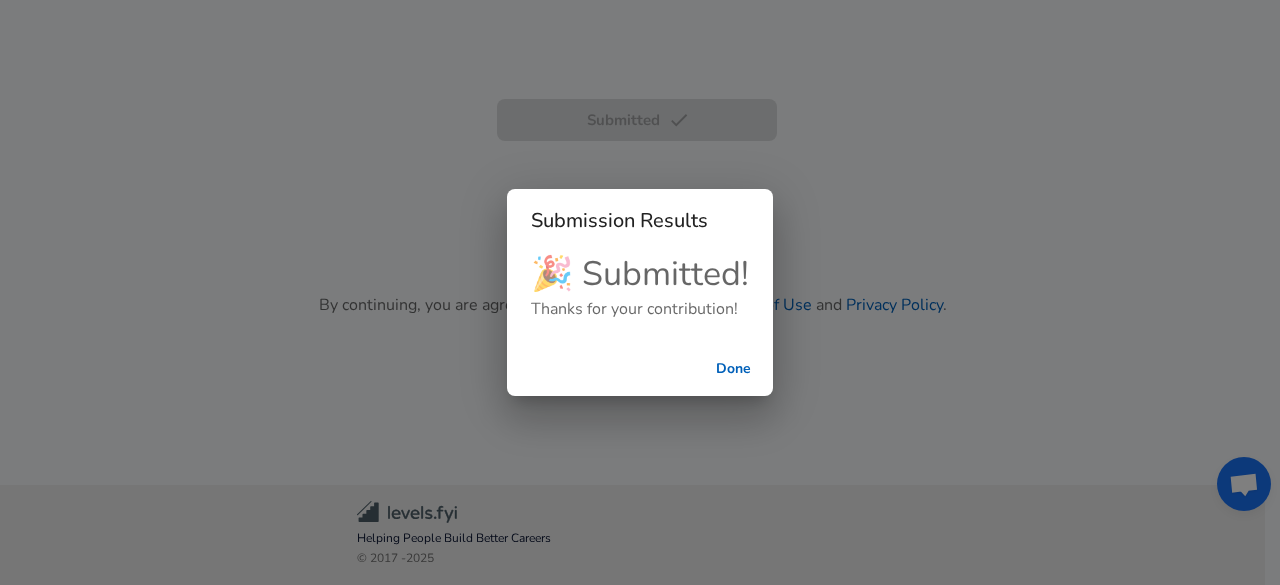 scroll, scrollTop: 773, scrollLeft: 0, axis: vertical 